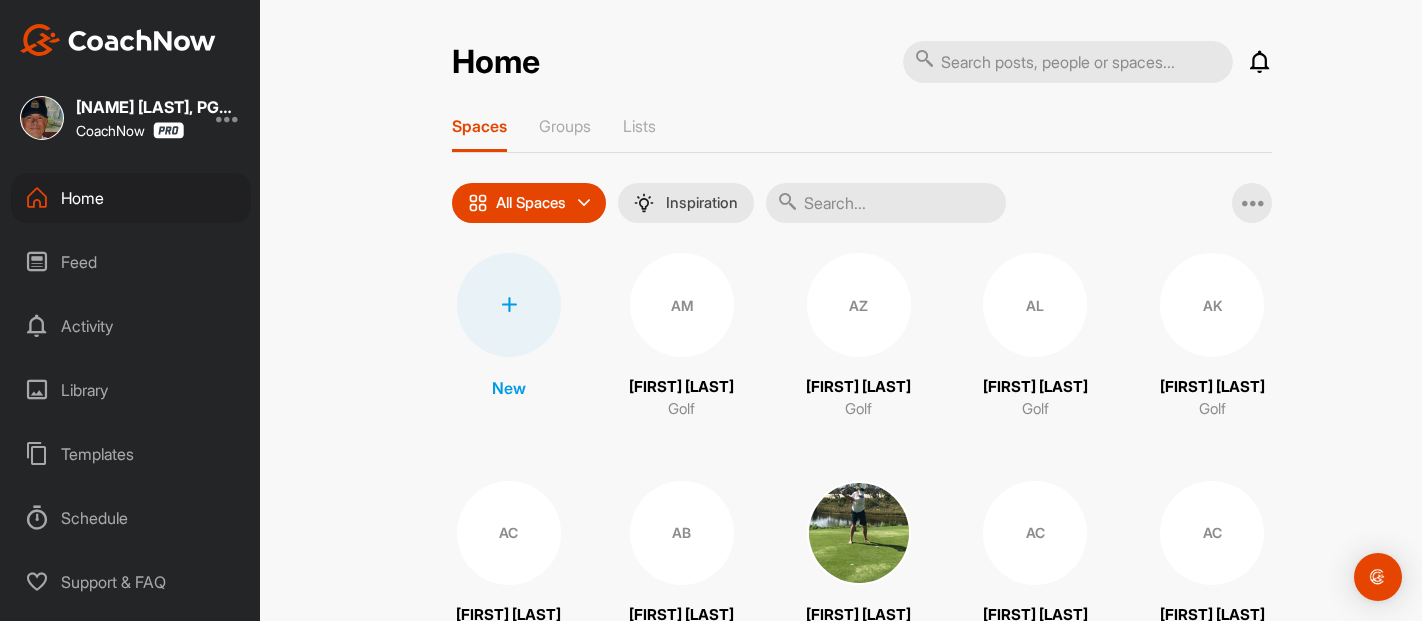 scroll, scrollTop: 0, scrollLeft: 0, axis: both 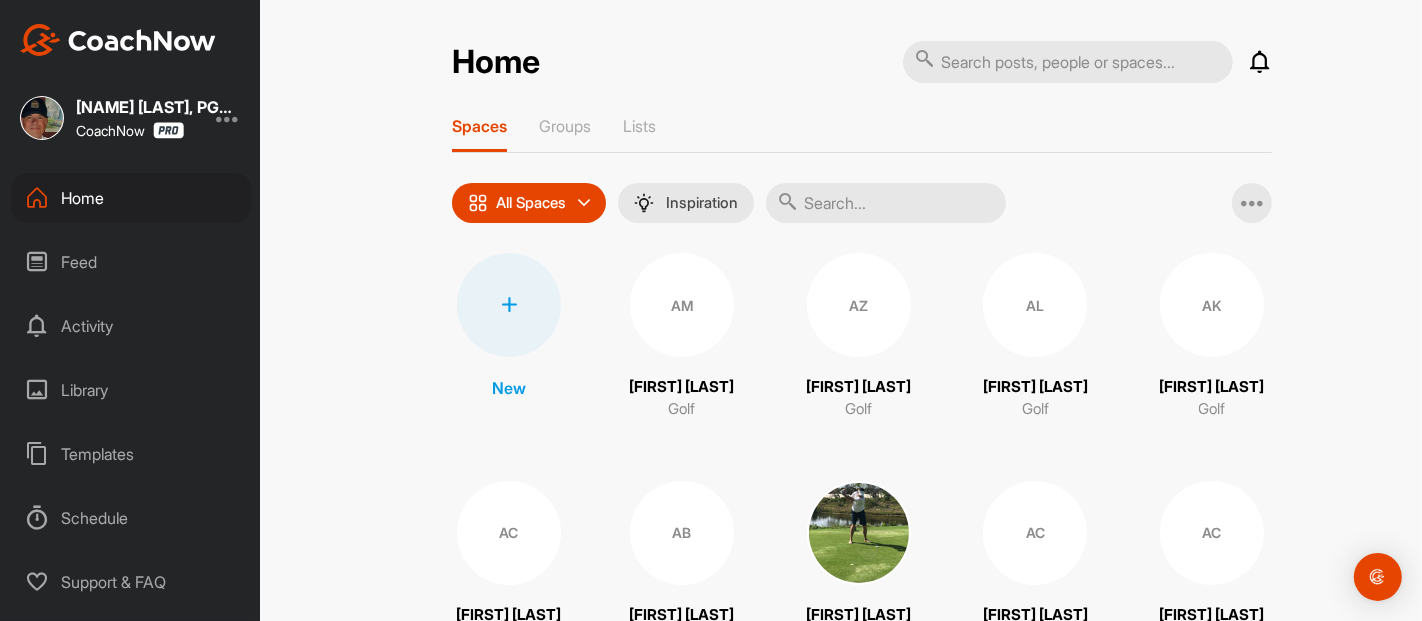 click on "Feed" at bounding box center (131, 262) 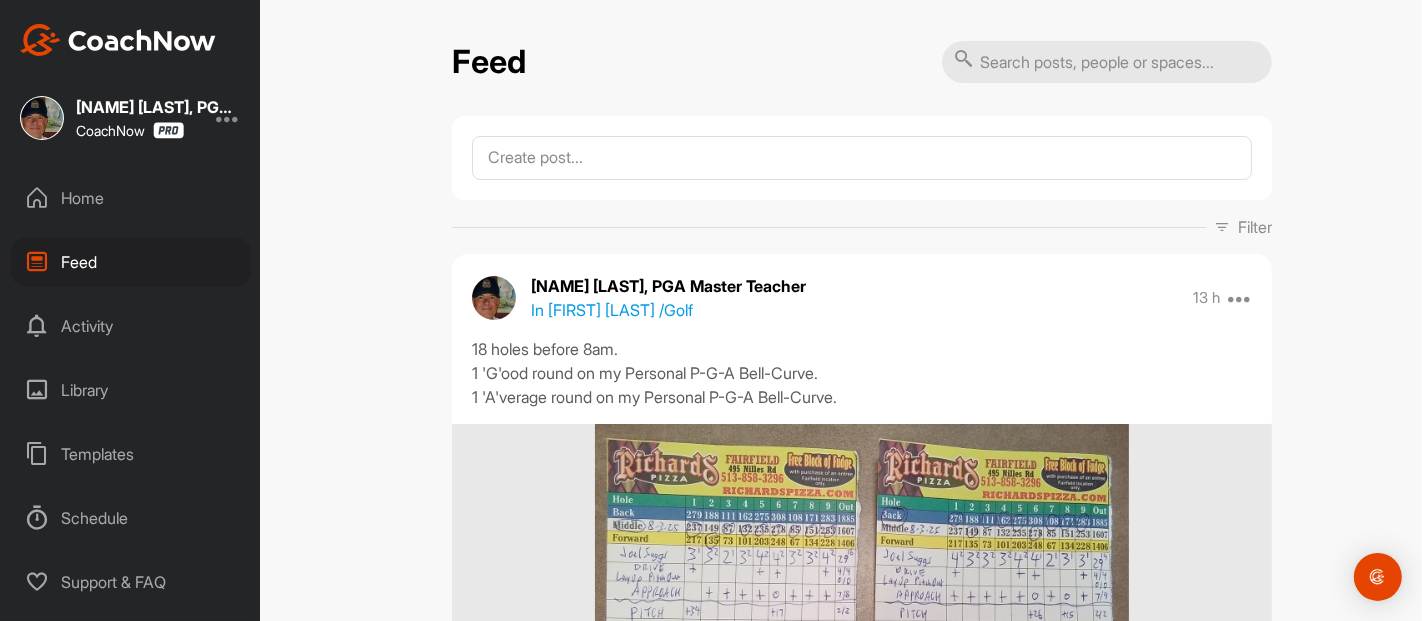 click on "Feed Filter Media Type Images Videos Notes Audio Documents Author AC AJ Cooper [EMAIL] AC AJ Cooper [EMAIL] AM Aaron McCarrell [EMAIL] AC Abby Chavez [EMAIL] AL Adam Lewis [EMAIL] AK Addie Kern [EMAIL] AL Addison Lafree [EMAIL] AB Al Barker [EMAIL] Alex Beckett [EMAIL] Alex Berlin [EMAIL] Alex Brickley [EMAIL] AC Alex Chavez [EMAIL] AC Alex Cheplowitz [EMAIL] AG Alex Guffey [EMAIL] Amanda Dixon [EMAIL] Amanda Lower [EMAIL] Amy Pugliano [EMAIL] Andrew Mill spencer+andy@coachnow.io AN Andrew Nepomuceno [EMAIL] AB Andy Burns [EMAIL] Andy Erickson [EMAIL] Andy Zoller [EMAIL] AV Ann Verhaeghe [EMAIL] AF Anna Frey [EMAIL] AC Anne Conway [EMAIL] AT Arsh Tendni AT BB BH" at bounding box center (862, 310) 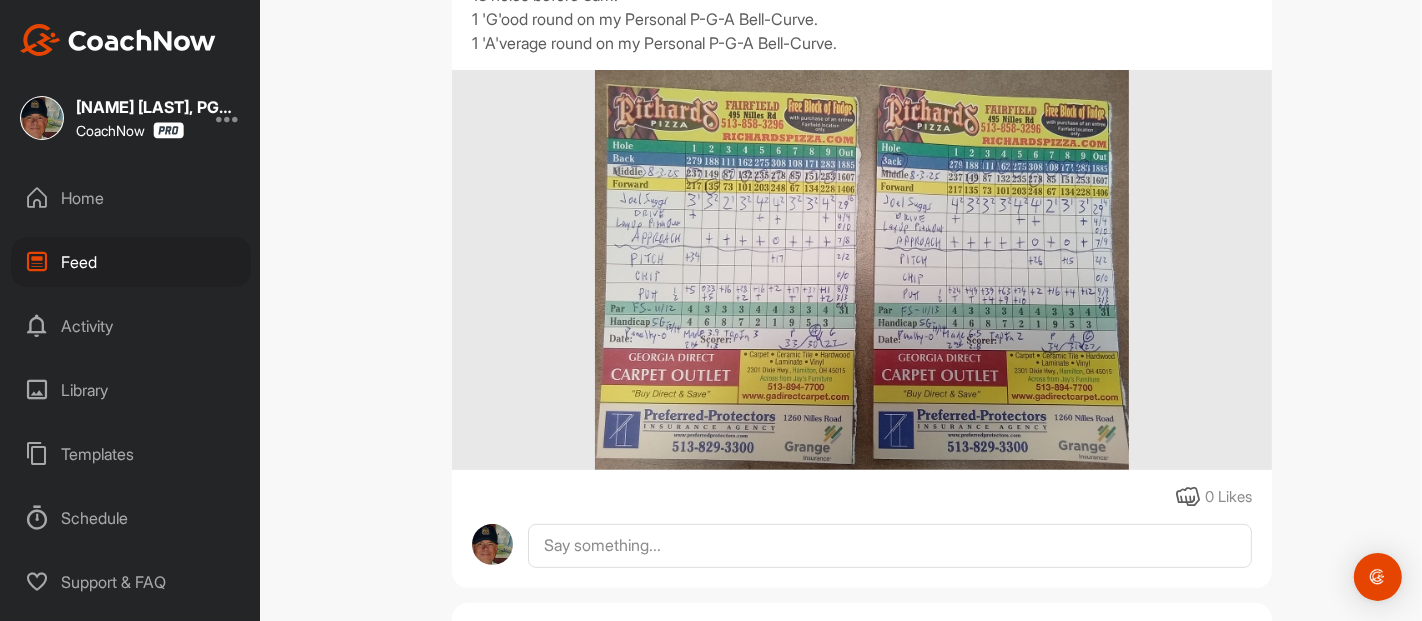scroll, scrollTop: 355, scrollLeft: 0, axis: vertical 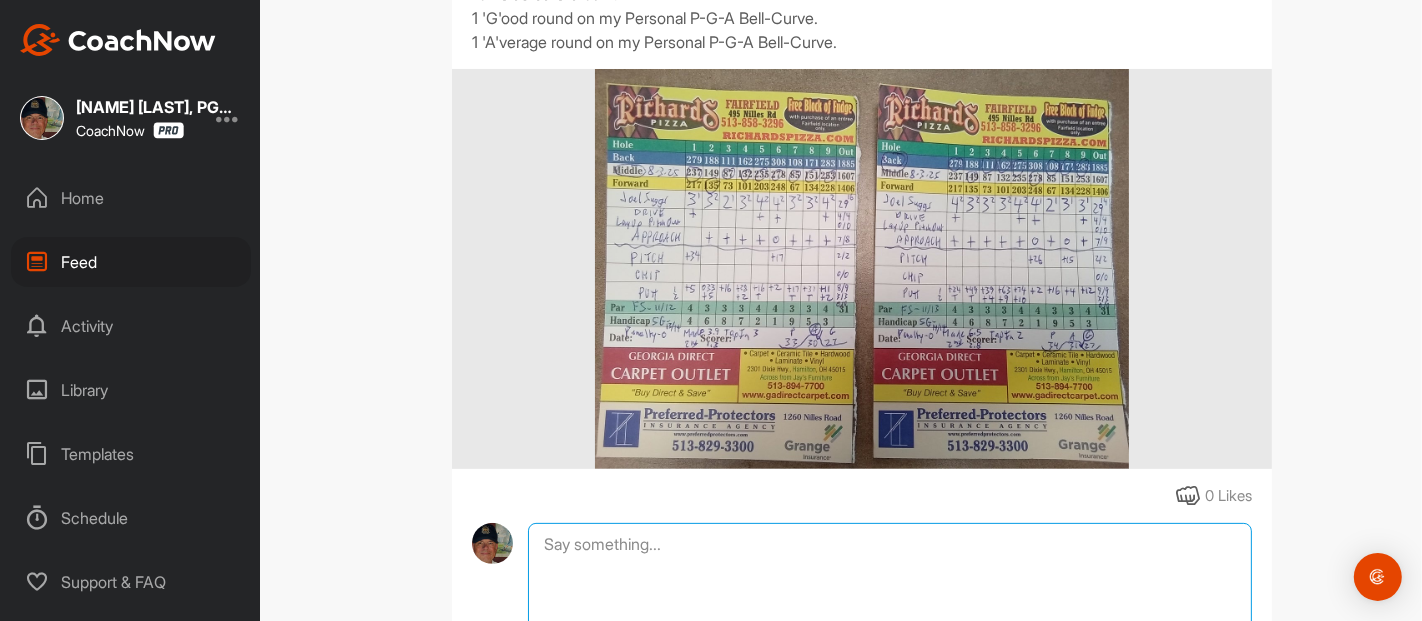 click at bounding box center [890, 623] 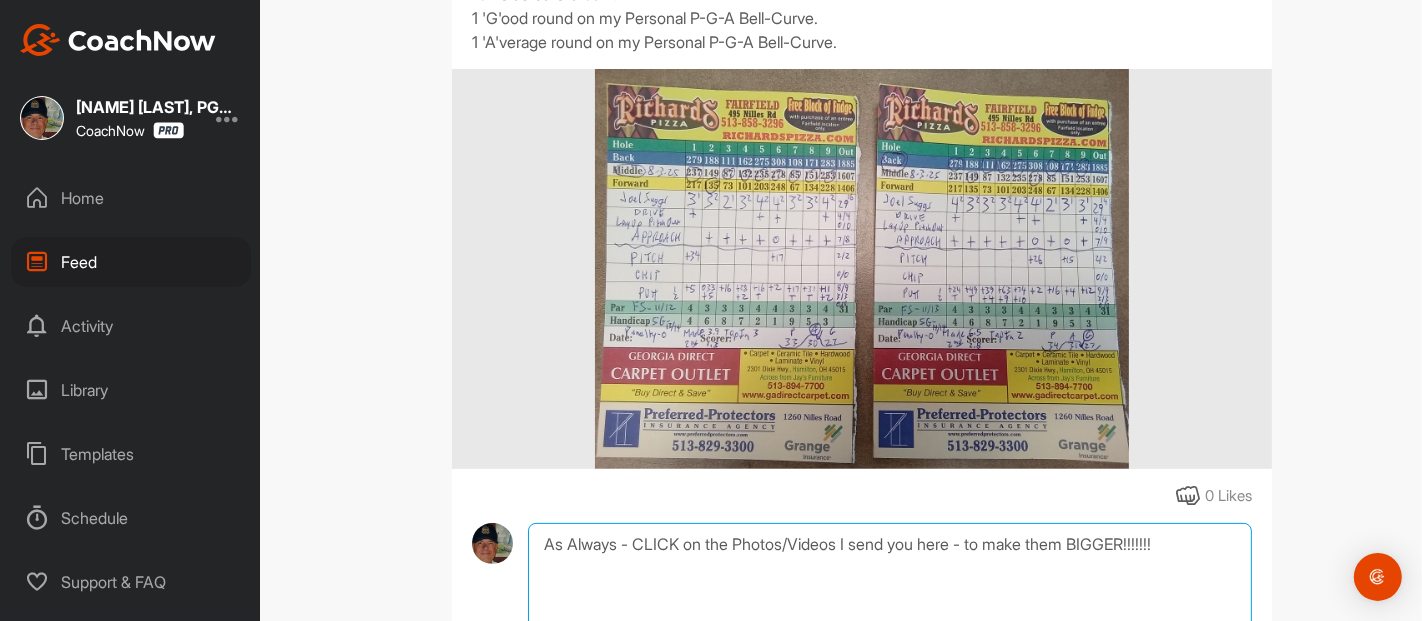 type on "As Always - CLICK on the Photos/Videos I send you here - to make them BIGGER!!!!!!!" 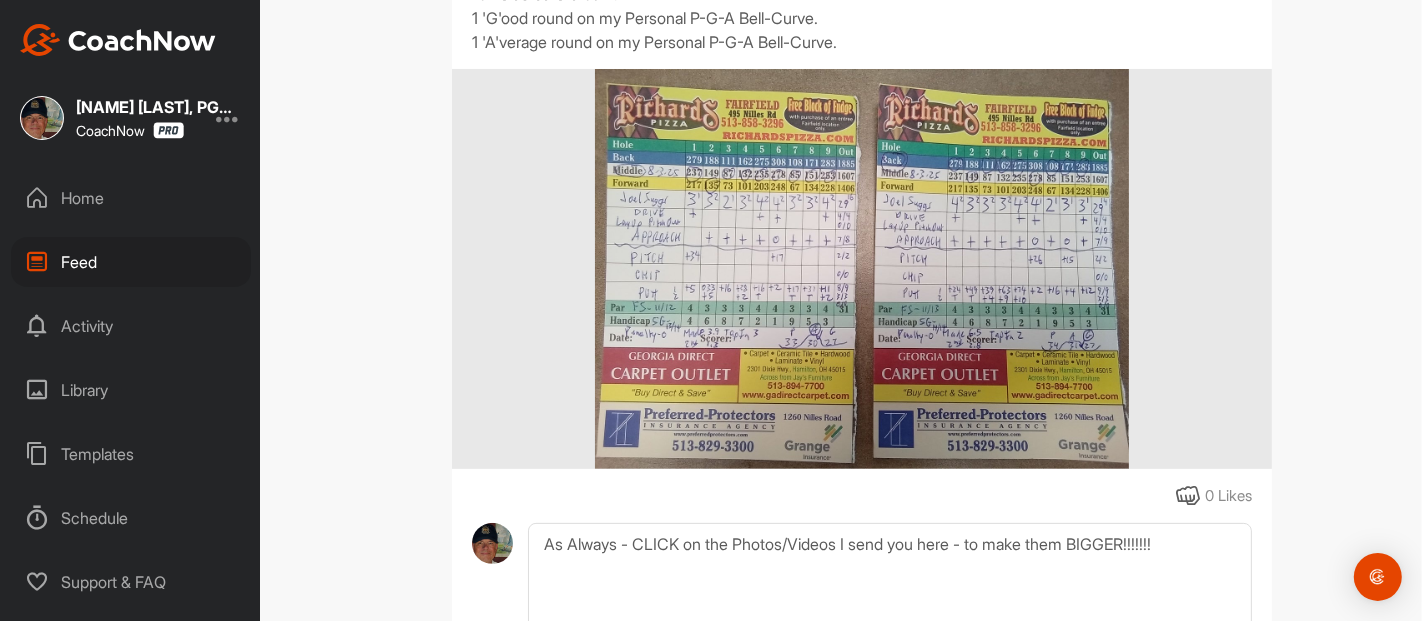 click on "Feed Filter Media Type Images Videos Notes Audio Documents Author AC AJ Cooper [EMAIL] AC AJ Cooper [EMAIL] AM Aaron McCarrell [EMAIL] AC Abby Chavez [EMAIL] AL Adam Lewis [EMAIL] AK Addie Kern [EMAIL] AL Addison Lafree [EMAIL] AB Al Barker [EMAIL] [FIRST] [LAST] [EMAIL] Alex Berlin [EMAIL] Alex Brickley [EMAIL] AC Alex Chavez [EMAIL] AC Alex Cheplowitz [EMAIL] AG Alex Guffey [EMAIL] Amanda Dixon [EMAIL] Amanda Lower [EMAIL] Amy Pugliano [EMAIL] Andrew Mill [EMAIL] AN Andrew Nepomuceno [EMAIL] AB Andy Burns [EMAIL] Andy Erickson [EMAIL] Andy Zoller [EMAIL] AV Ann Verhaeghe [EMAIL] AF Anna Frey [EMAIL] AC Anne Conway [EMAIL] AT Arsh Tendni AT BB BH" at bounding box center [862, 310] 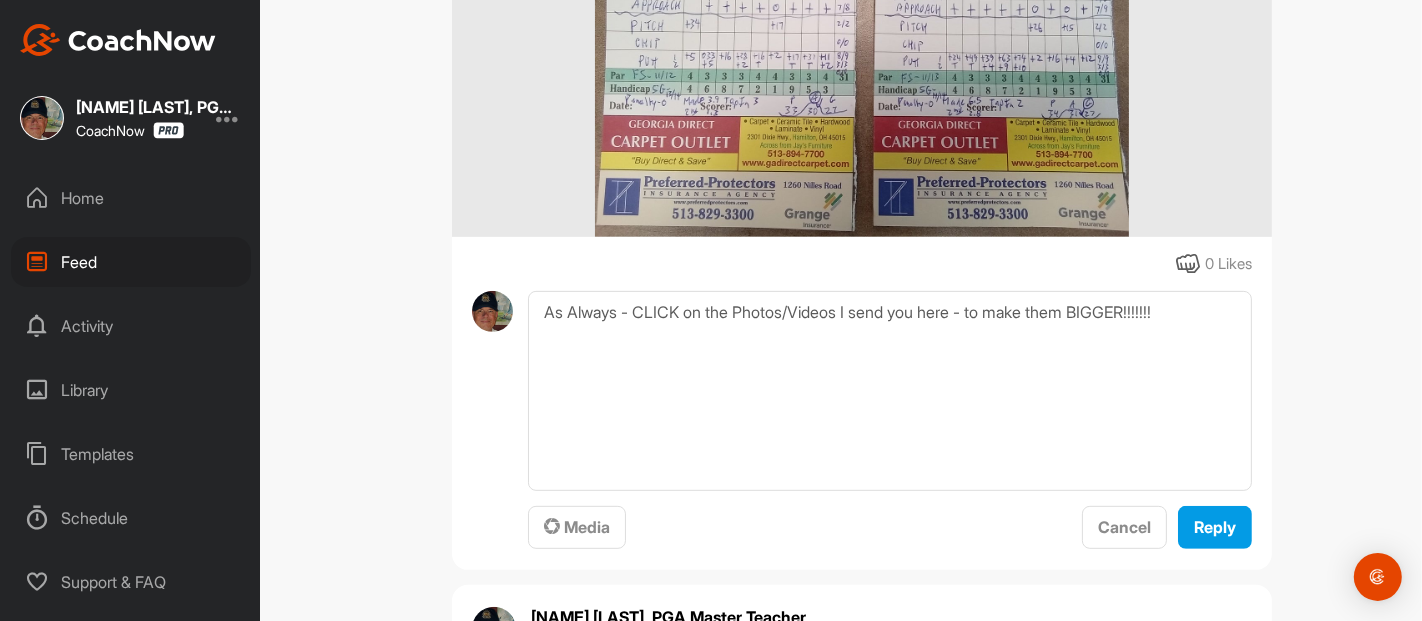 scroll, scrollTop: 622, scrollLeft: 0, axis: vertical 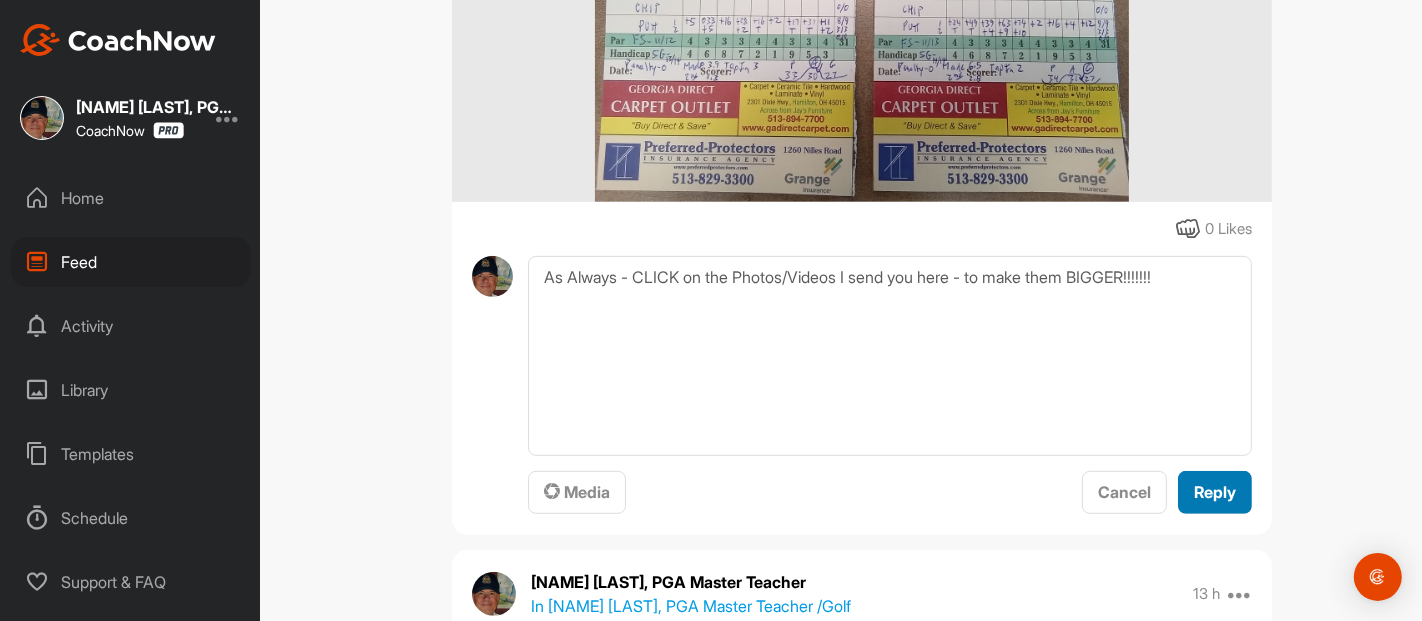 click on "Reply" at bounding box center (1215, 492) 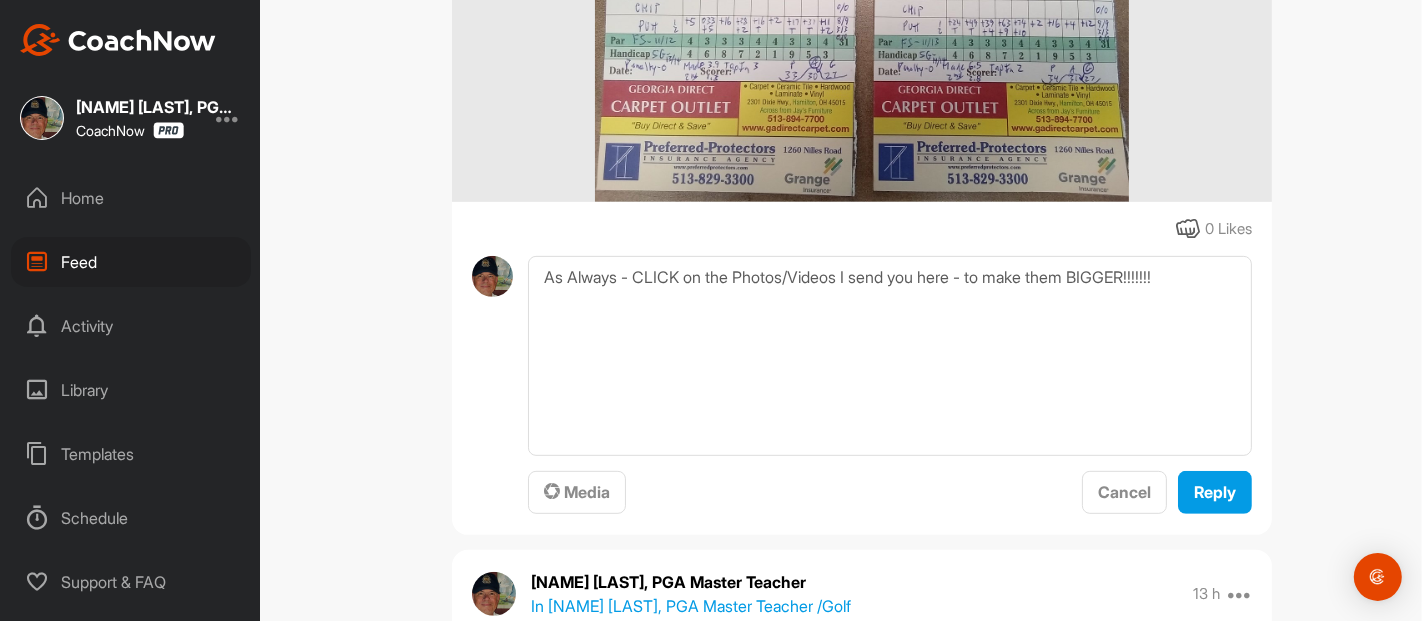 type 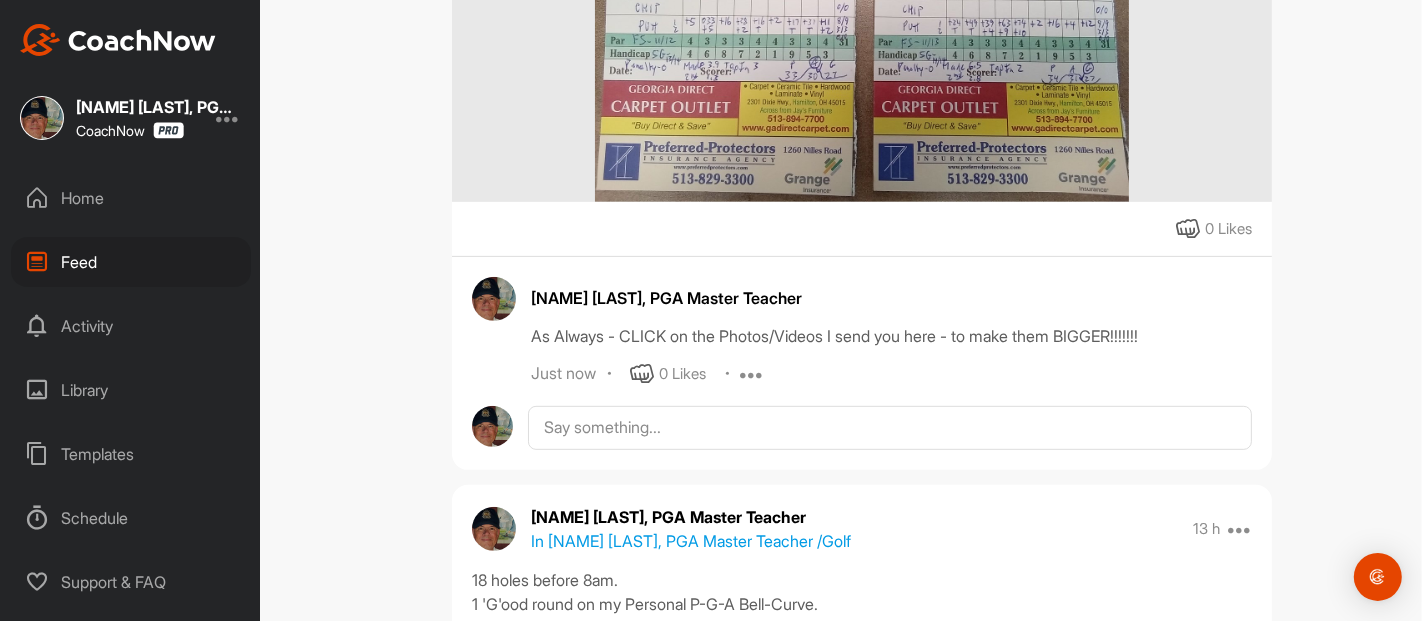 click on "Feed Filter Media Type Images Videos Notes Audio Documents Author AC AJ Cooper [EMAIL] AC AJ Cooper [EMAIL] AM Aaron McCarrell [EMAIL] AC Abby Chavez [EMAIL] AL Adam Lewis [EMAIL] AK Addie Kern [EMAIL] AL Addison Lafree [EMAIL] AB Al Barker [EMAIL] [FIRST] [LAST] [EMAIL] Alex Berlin [EMAIL] Alex Brickley [EMAIL] AC Alex Chavez [EMAIL] AC Alex Cheplowitz [EMAIL] AG Alex Guffey [EMAIL] Amanda Dixon [EMAIL] Amanda Lower [EMAIL] Amy Pugliano [EMAIL] Andrew Mill [EMAIL] AN Andrew Nepomuceno [EMAIL] AB Andy Burns [EMAIL] Andy Erickson [EMAIL] Andy Zoller [EMAIL] AV Ann Verhaeghe [EMAIL] AF Anna Frey [EMAIL] AC Anne Conway [EMAIL] AT Arsh Tendni AT BB BH" at bounding box center (862, 9306) 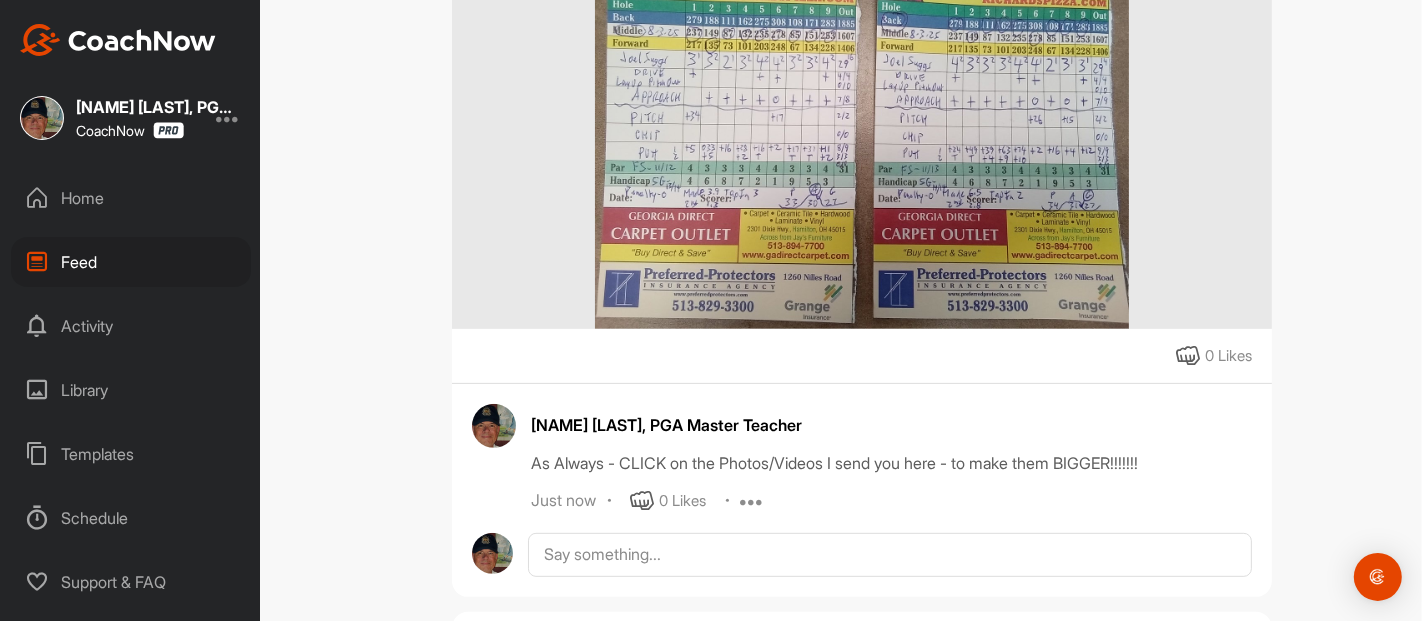 scroll, scrollTop: 444, scrollLeft: 0, axis: vertical 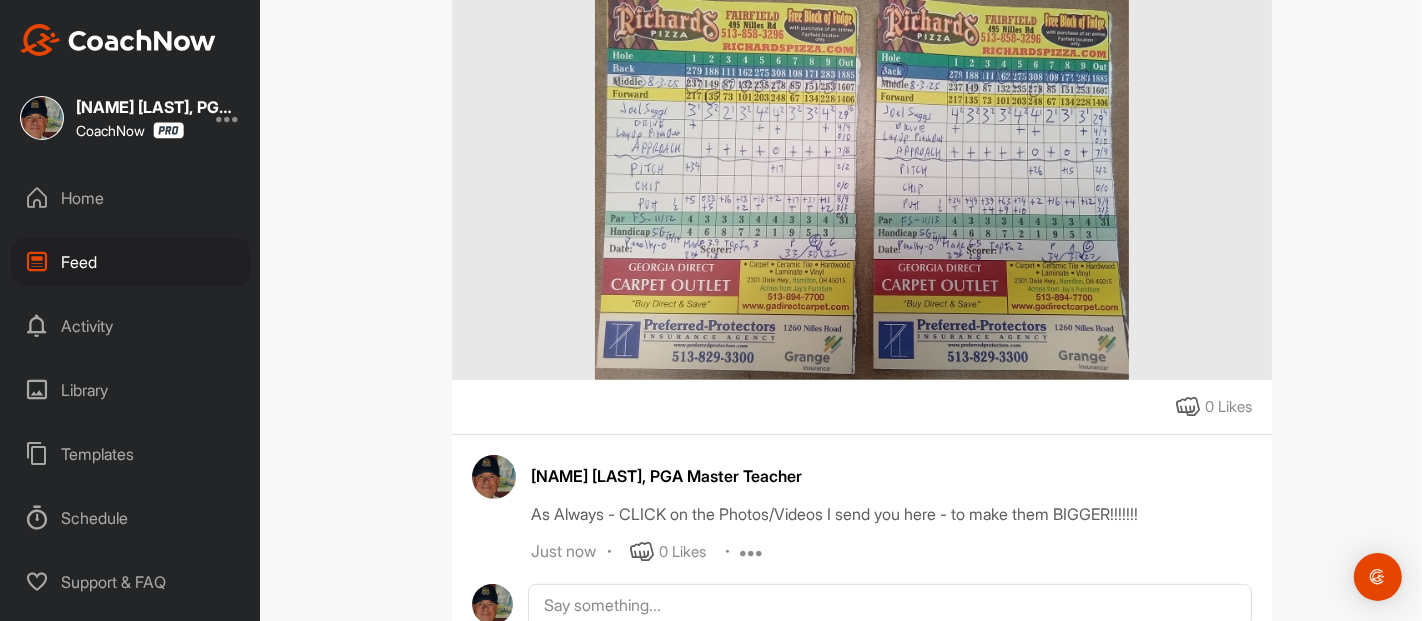 click at bounding box center [861, 180] 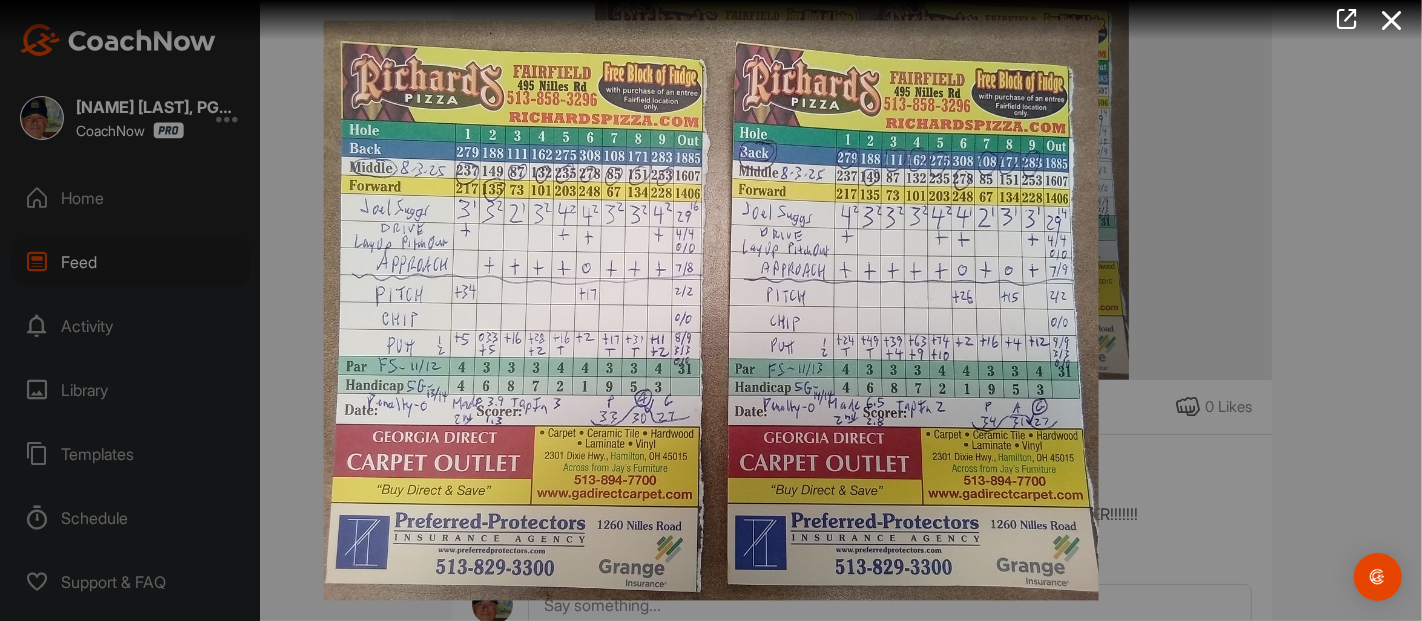 click at bounding box center [711, 310] 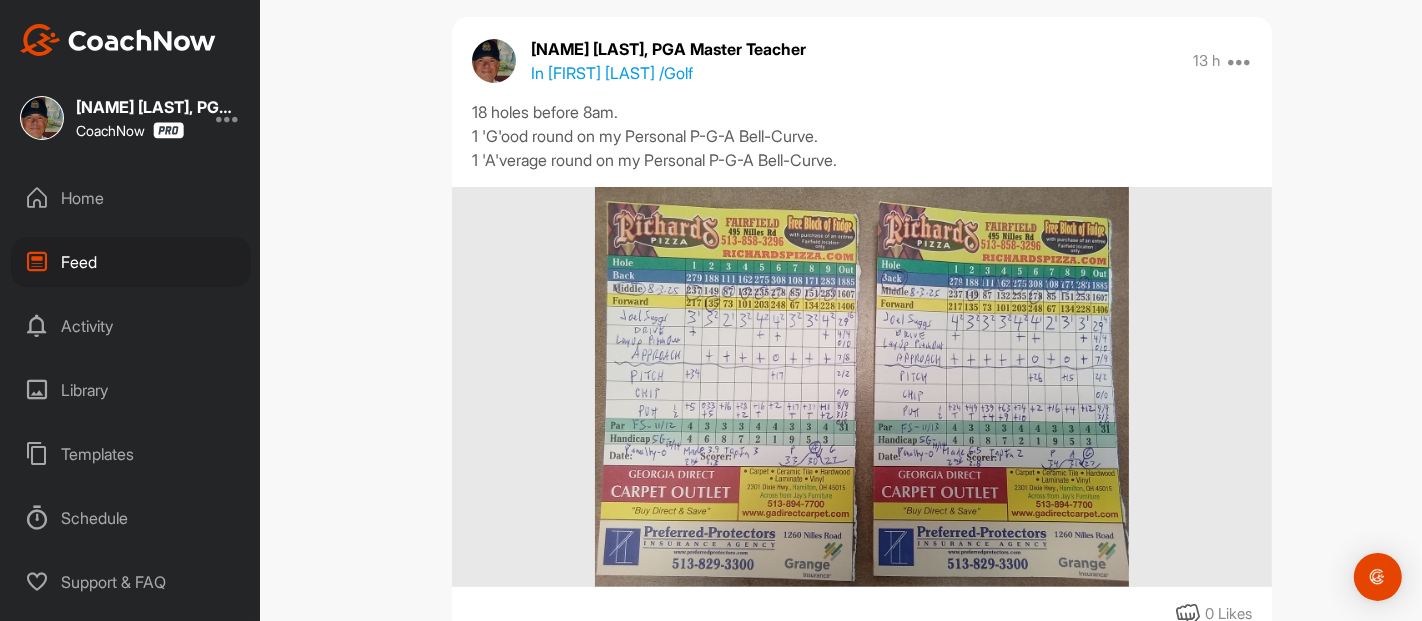 scroll, scrollTop: 162, scrollLeft: 0, axis: vertical 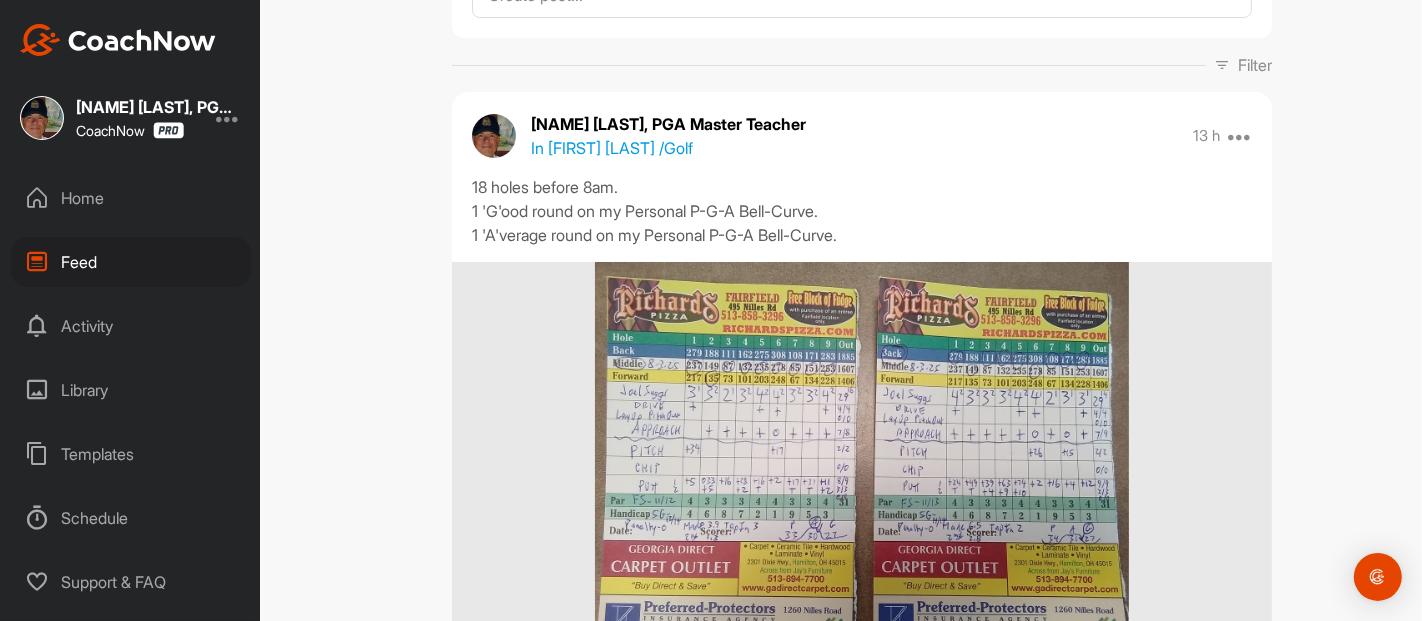 click at bounding box center [1240, 136] 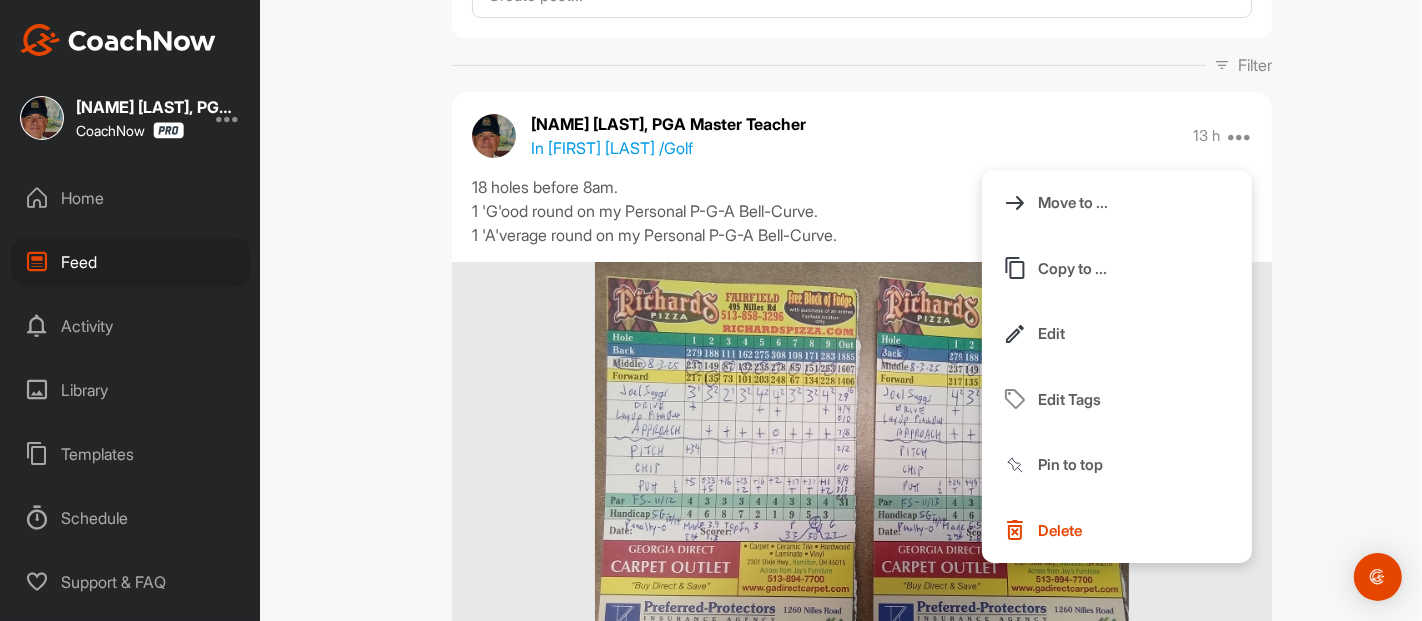 click on "Copy to ..." at bounding box center (1072, 268) 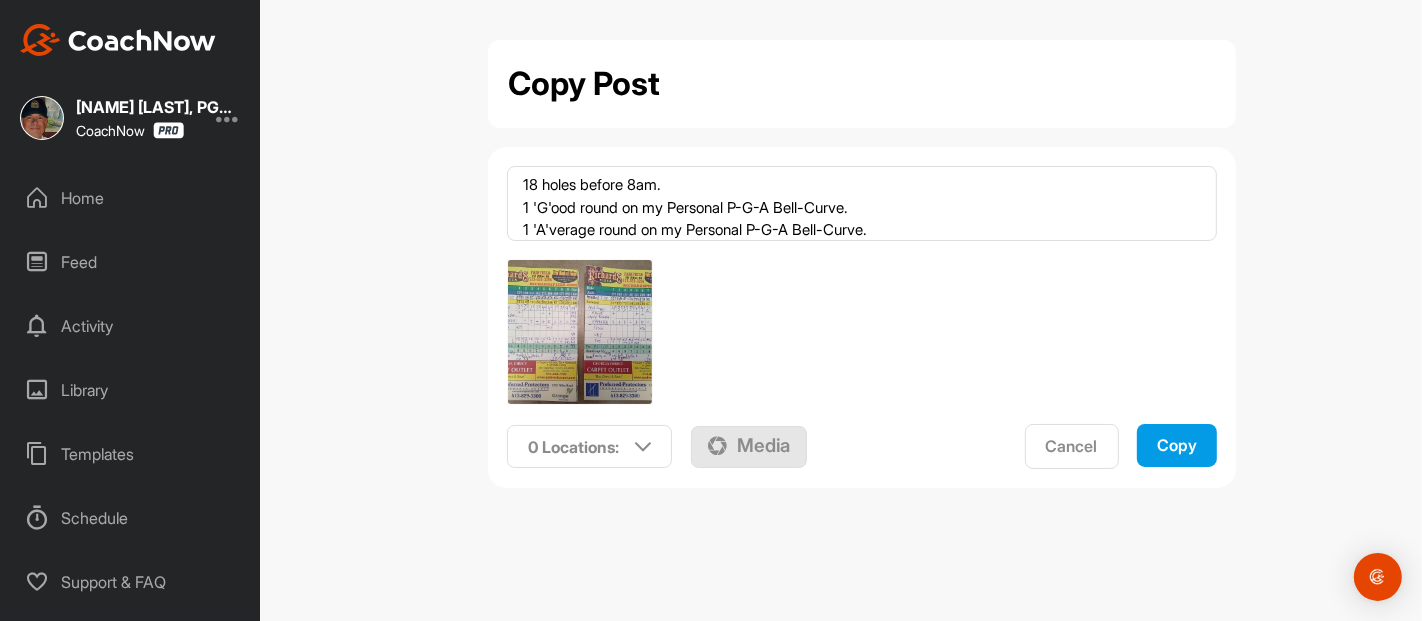 click on "0 Locations :" at bounding box center [590, 447] 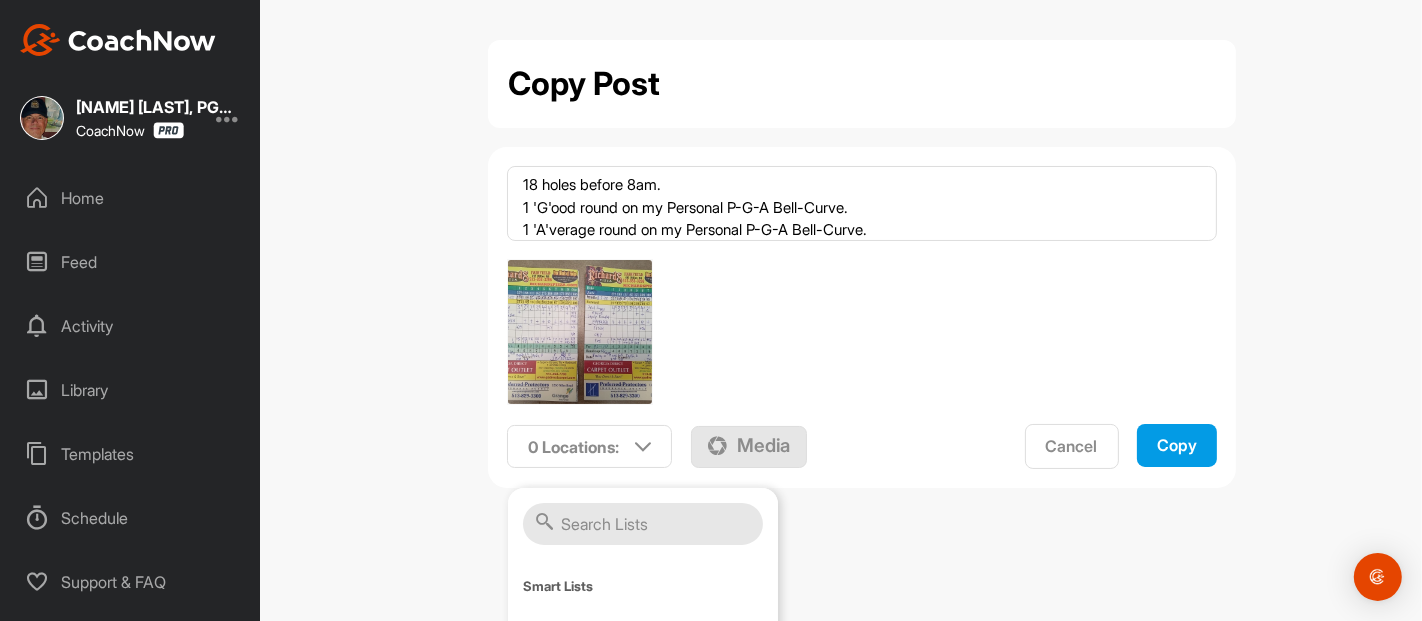 click at bounding box center (643, 524) 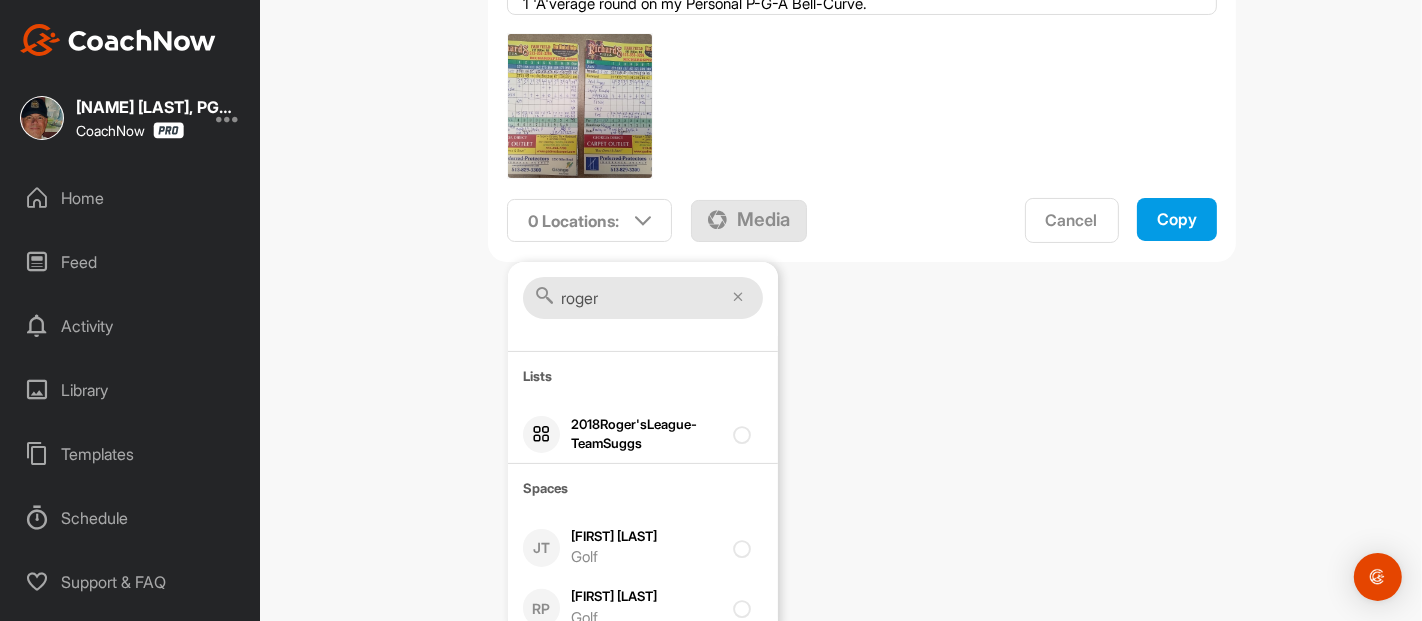 scroll, scrollTop: 241, scrollLeft: 0, axis: vertical 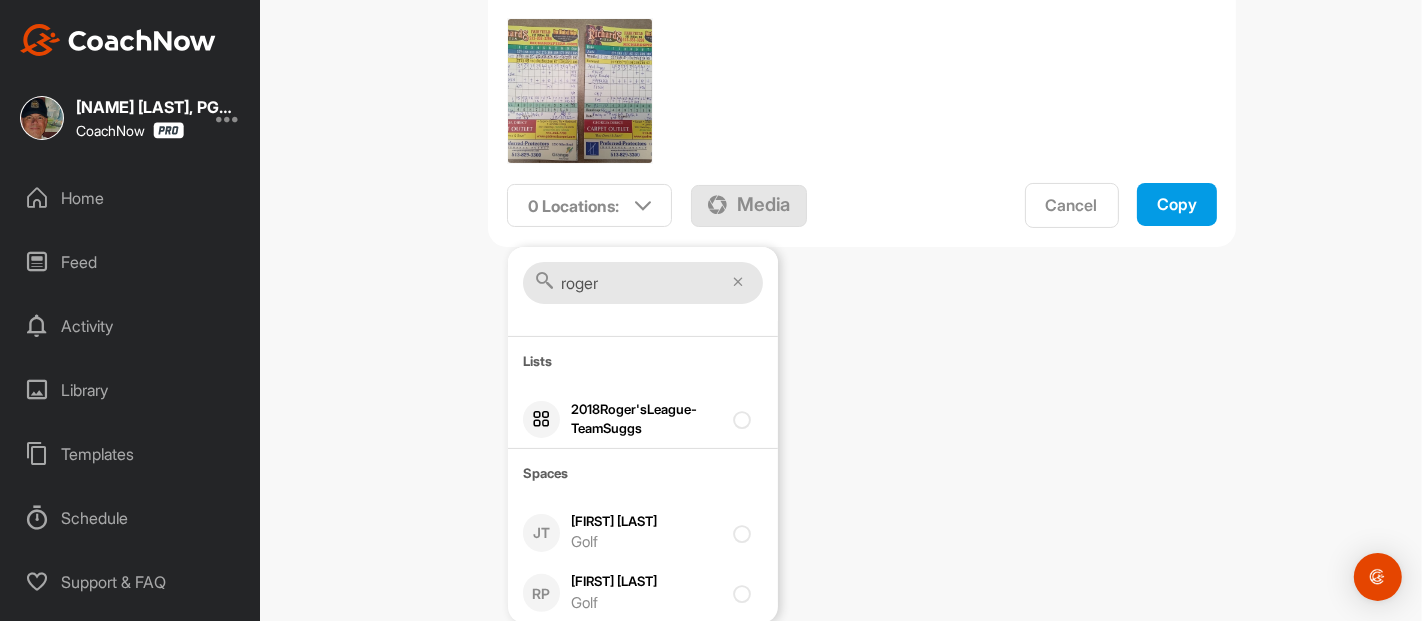 type on "roger" 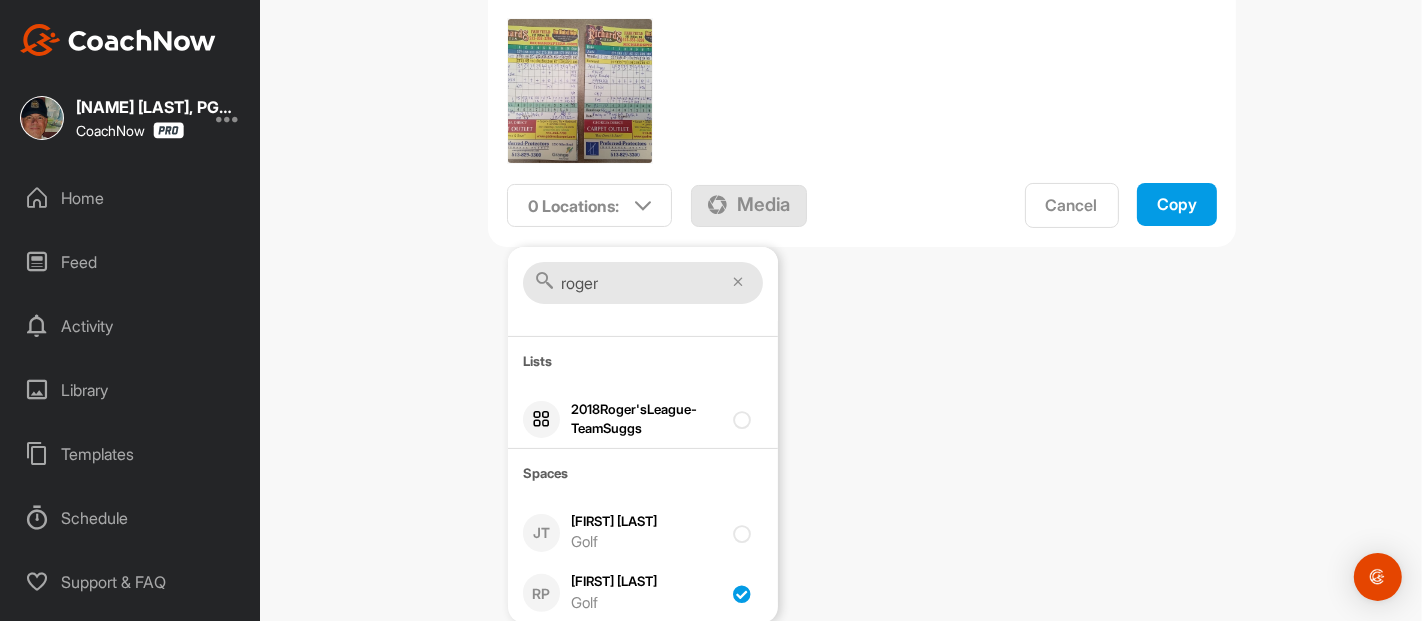 checkbox on "true" 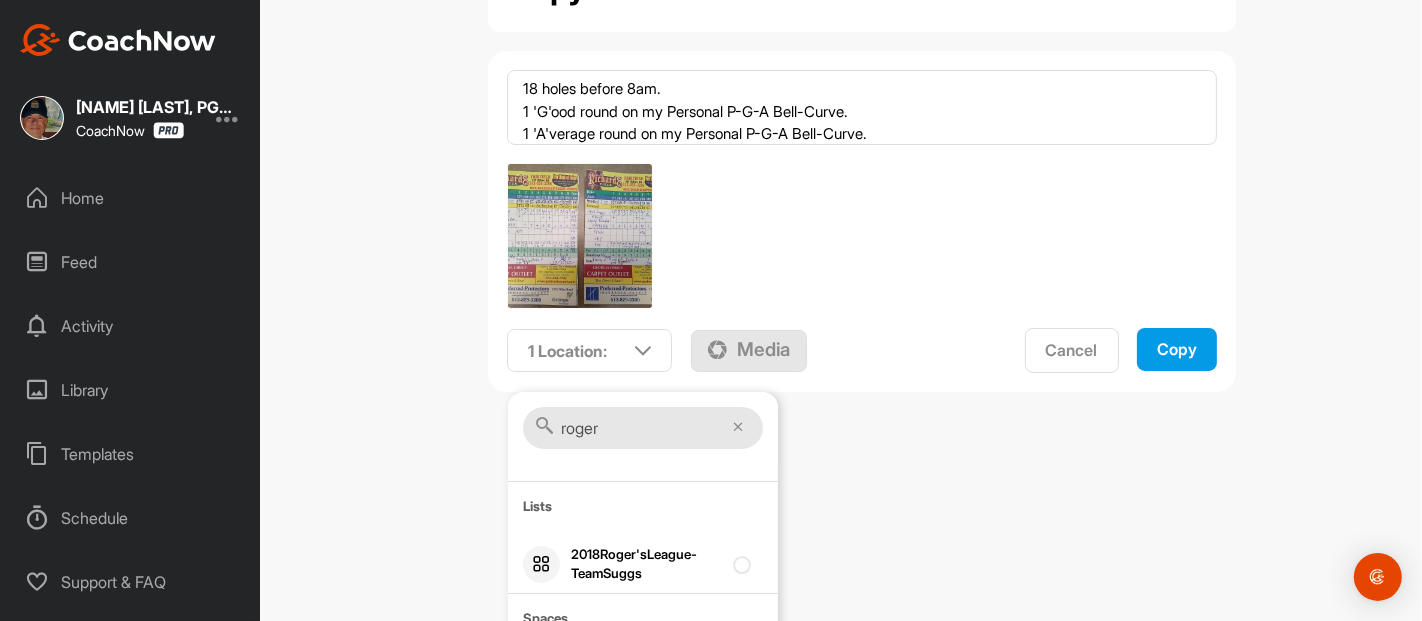 scroll, scrollTop: 0, scrollLeft: 0, axis: both 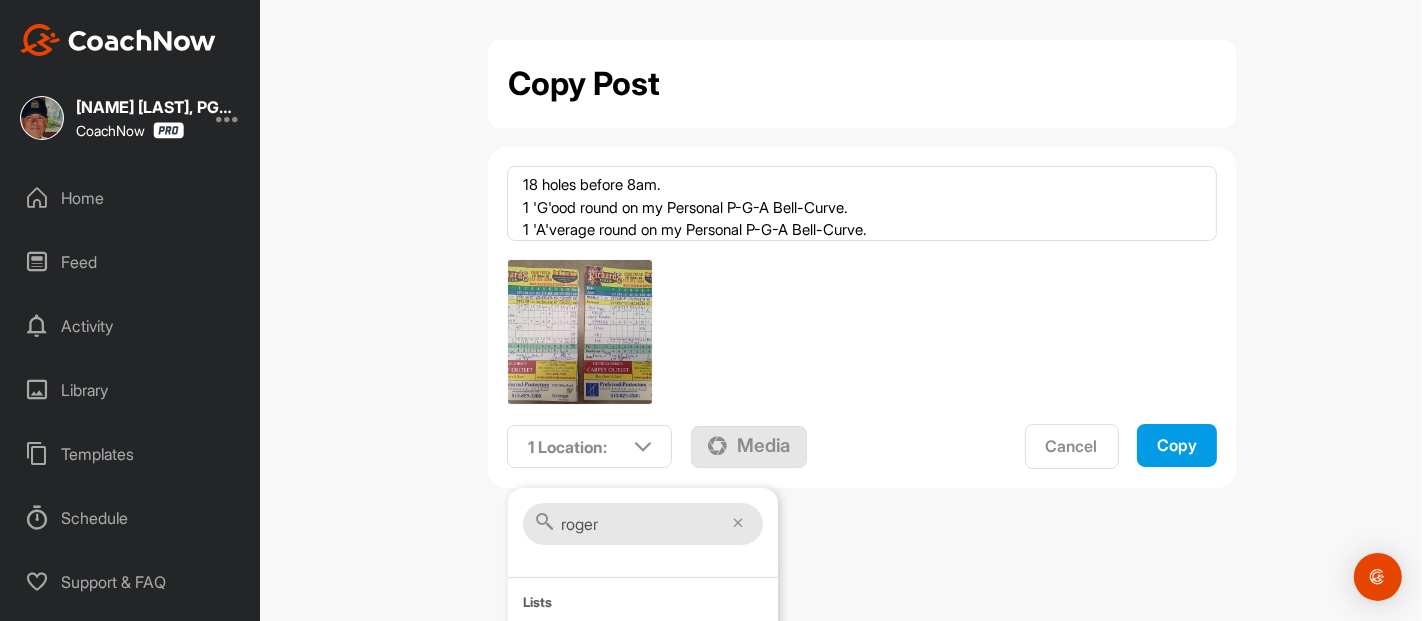 click on "Copy" at bounding box center [1177, 445] 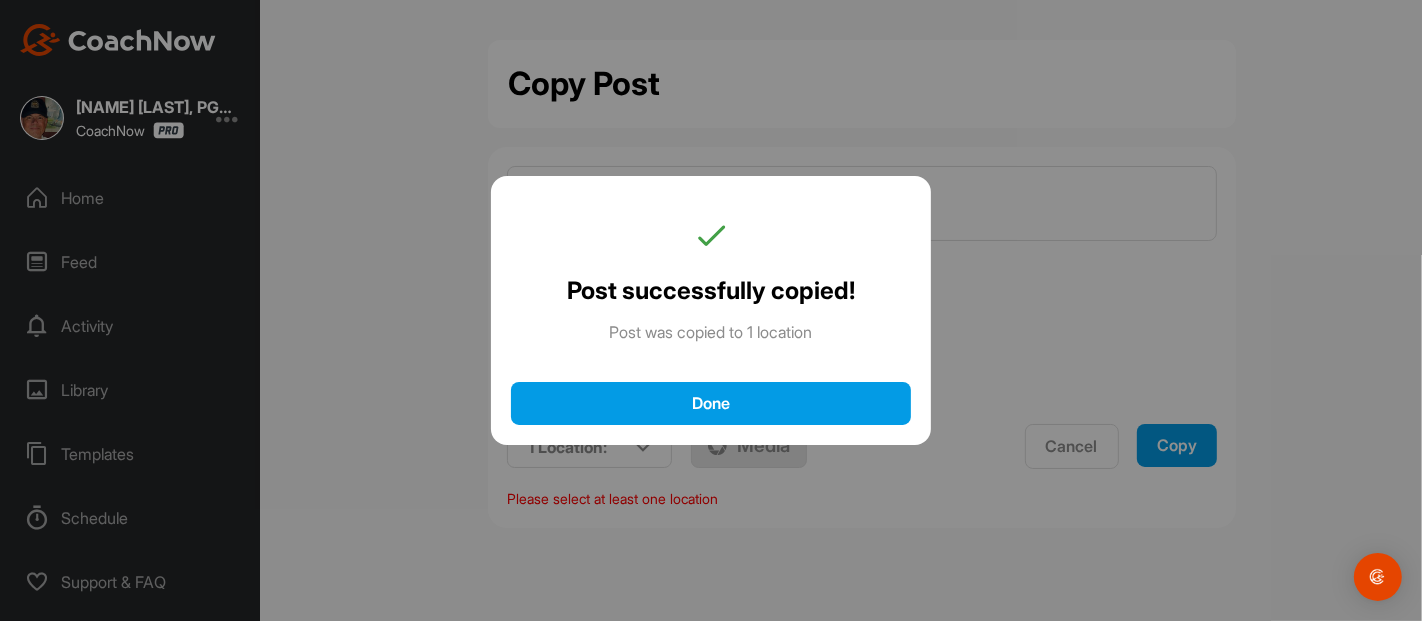 click on "Done" at bounding box center [711, 403] 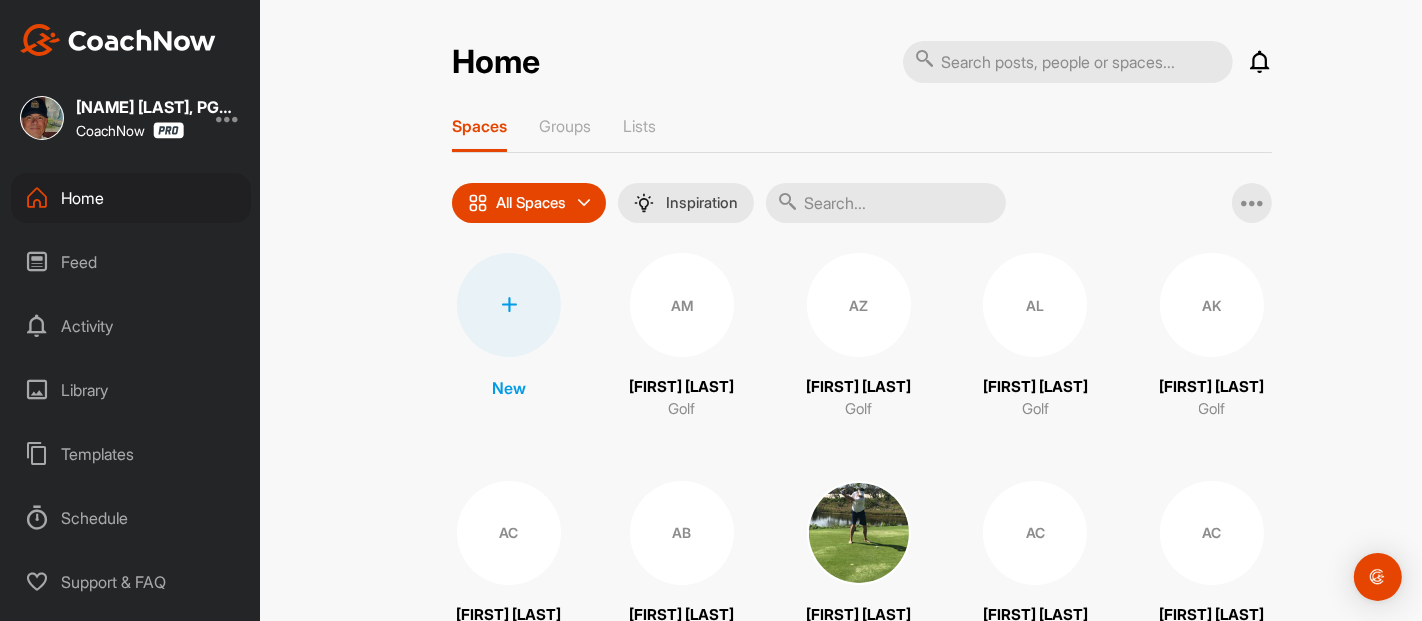click on "Home Notifications Invitations Today LT Logan T.   liked your image . 4 h  • Logan Theener / Golf GS Gene S.   replied to a post : "We’re skipping this year du..." 5 h  • Gene S. / Golf GS Gene S.   replied to a post : "Hi Joel. Been hitting it pr..." 8 h  • Gene S. / Golf Rick H.   replied to a post : "30/10 but the 22/11 for sho..." 11 h  • Rick H. / Golf Rick H.   replied to a post : "thanks for considering" 11 h  • Rick H. / Golf Darlene S.   liked your image . 14 h  • Darlene Suggs / Golf Charles O.   replied to a post : "Shot a 20. Amazing round to..." 15 h  • Scott O. / Golf Tim C.   replied to a post : "How can I engrain this prof..." 16 h  • Tim C. / Golf This Week Chris W.   replied to a post : "Yes.  Much better than earl..." 1 d  • Chris W. / Golf Chris W.   liked your post . 1 d  • Chris Watkins / Golf Chris W.   posted an image : " Joel, I played nine holes t... " 1 d  • Chris W. / Golf DC Denny C.   replied to a post : "I tried to send as you requ..." 1 d DC Denny C." at bounding box center (862, 310) 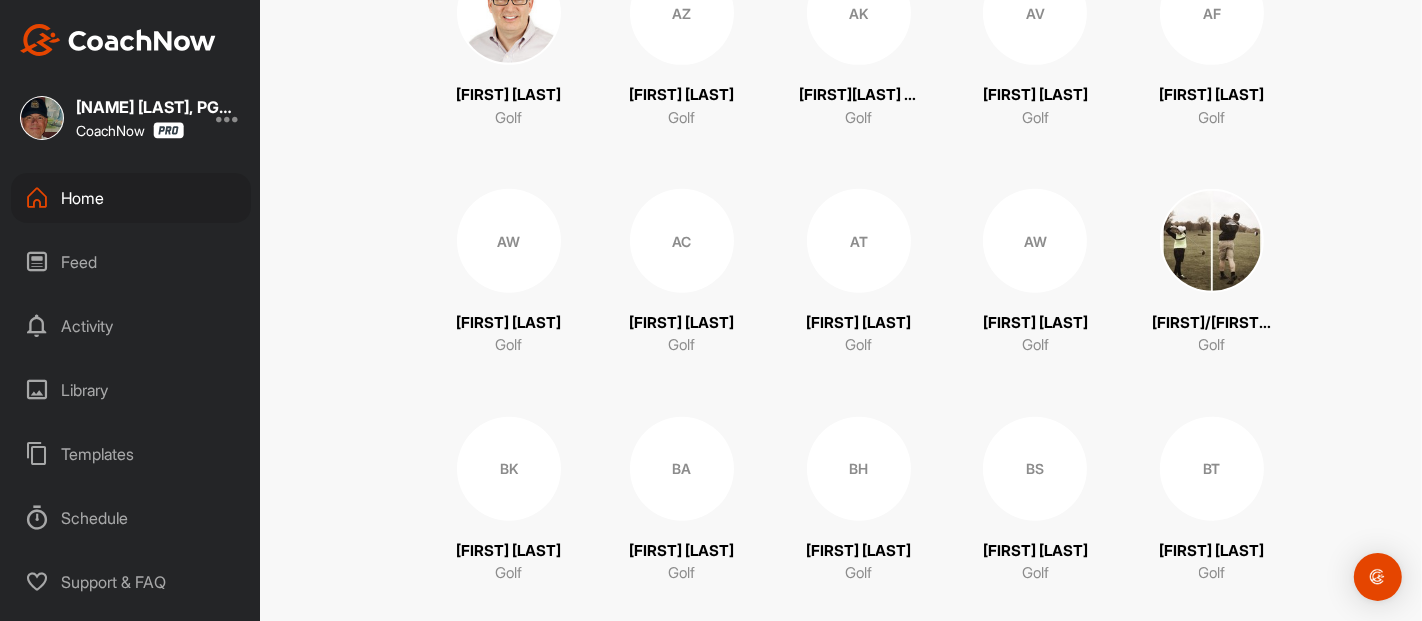 scroll, scrollTop: 977, scrollLeft: 0, axis: vertical 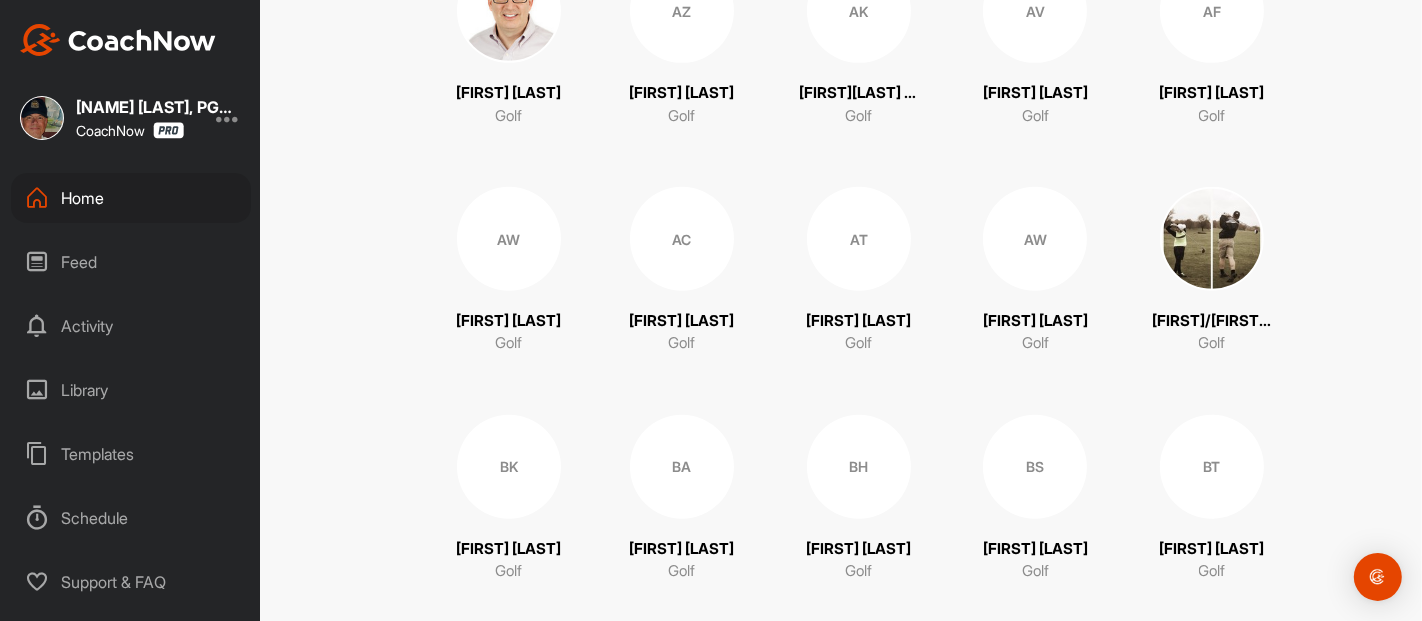 click on "Feed" at bounding box center [131, 262] 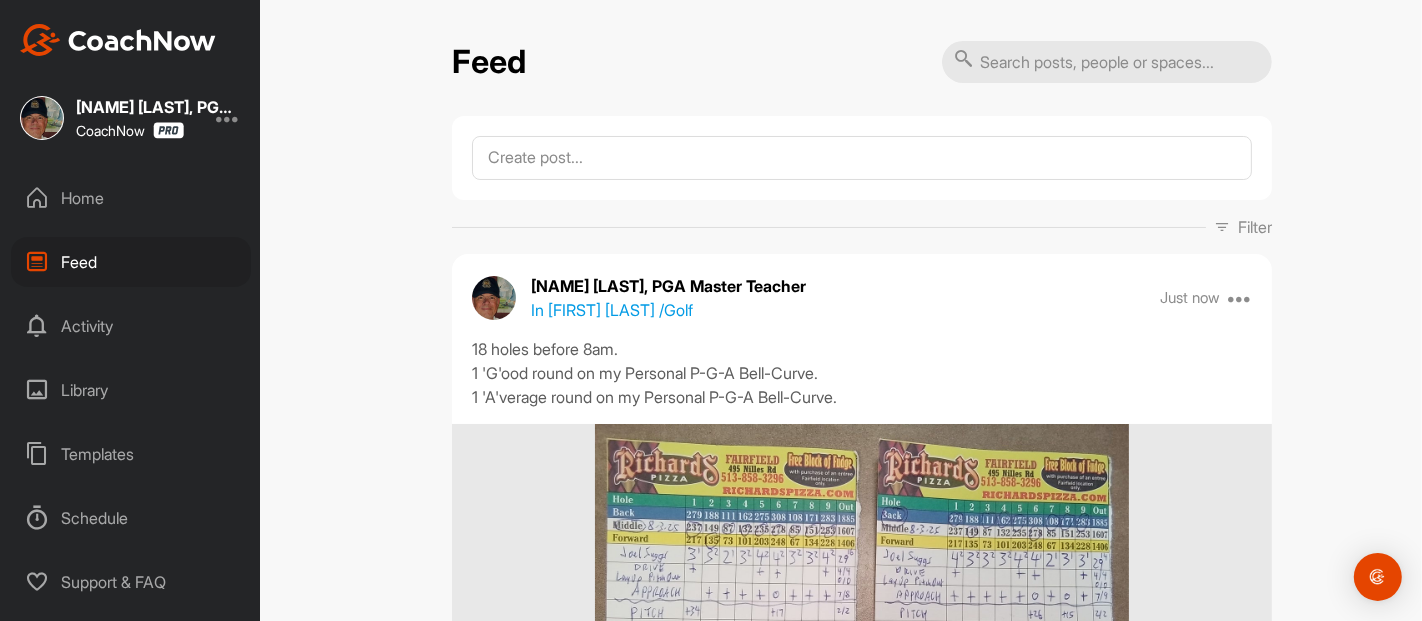 click on "Feed Filter Media Type Images Videos Notes Audio Documents Author AC AJ Cooper [EMAIL] AC AJ Cooper [EMAIL] AM Aaron McCarrell [EMAIL] AC Abby Chavez [EMAIL] AL Adam Lewis [EMAIL] AK Addie Kern [EMAIL] AL Addison Lafree [EMAIL] AB Al Barker [EMAIL] [FIRST] [LAST] [EMAIL] Alex Berlin [EMAIL] Alex Brickley [EMAIL] AC Alex Chavez [EMAIL] AC Alex Cheplowitz [EMAIL] AG Alex Guffey [EMAIL] Amanda Dixon [EMAIL] Amanda Lower [EMAIL] Amy Pugliano [EMAIL] Andrew Mill [EMAIL] AN Andrew Nepomuceno [EMAIL] AB Andy Burns [EMAIL] Andy Erickson [EMAIL] Andy Zoller [EMAIL] AV Ann Verhaeghe [EMAIL] AF Anna Frey [EMAIL] AC Anne Conway [EMAIL] AT Arsh Tendni AT BB BH" at bounding box center (862, 310) 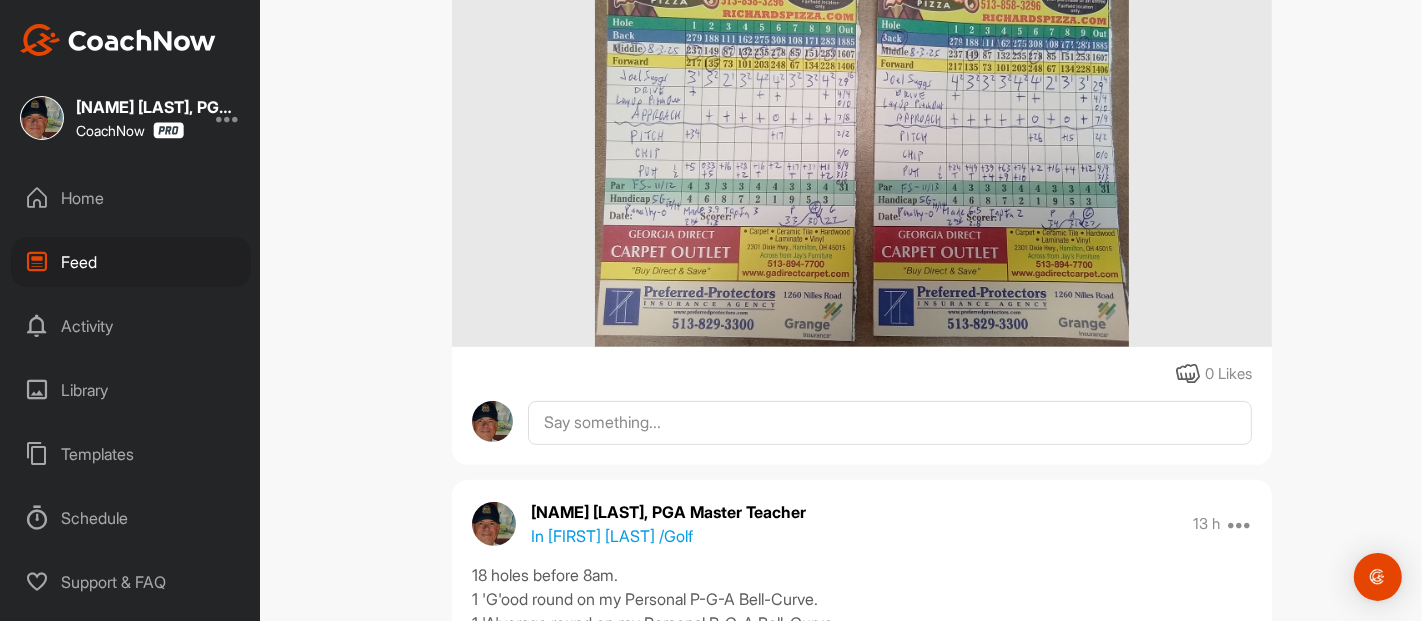 scroll, scrollTop: 577, scrollLeft: 0, axis: vertical 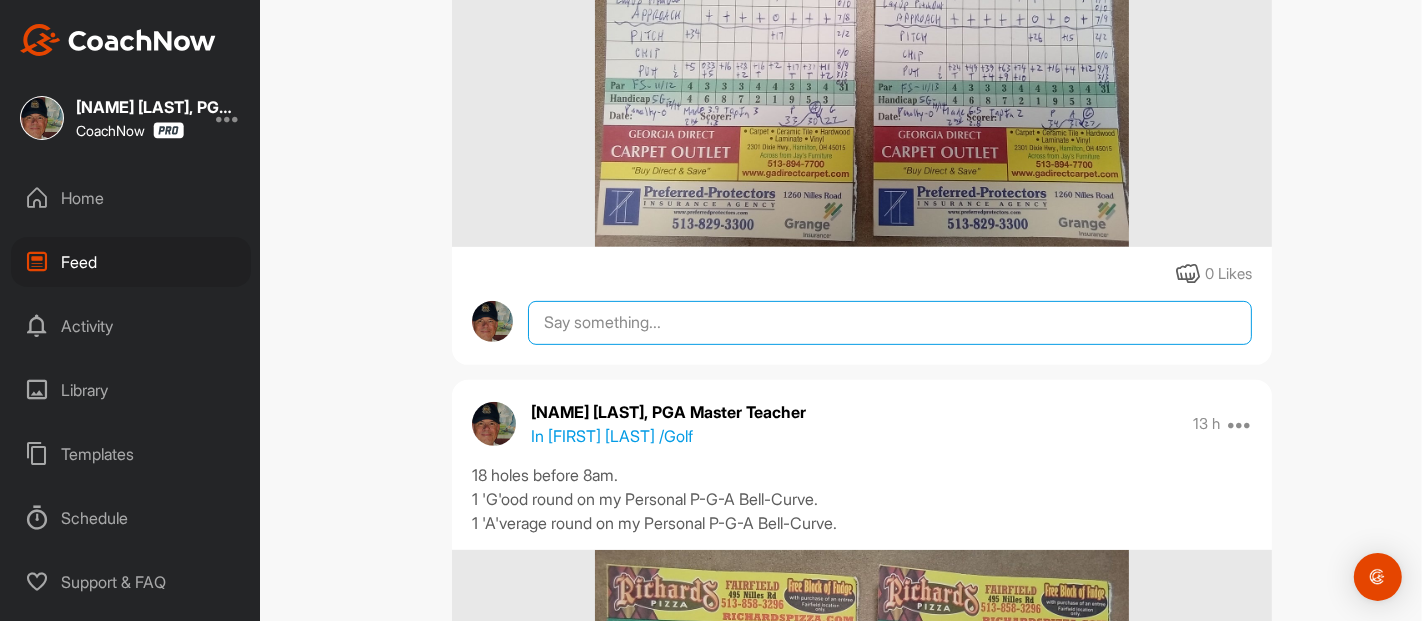 click at bounding box center (890, 323) 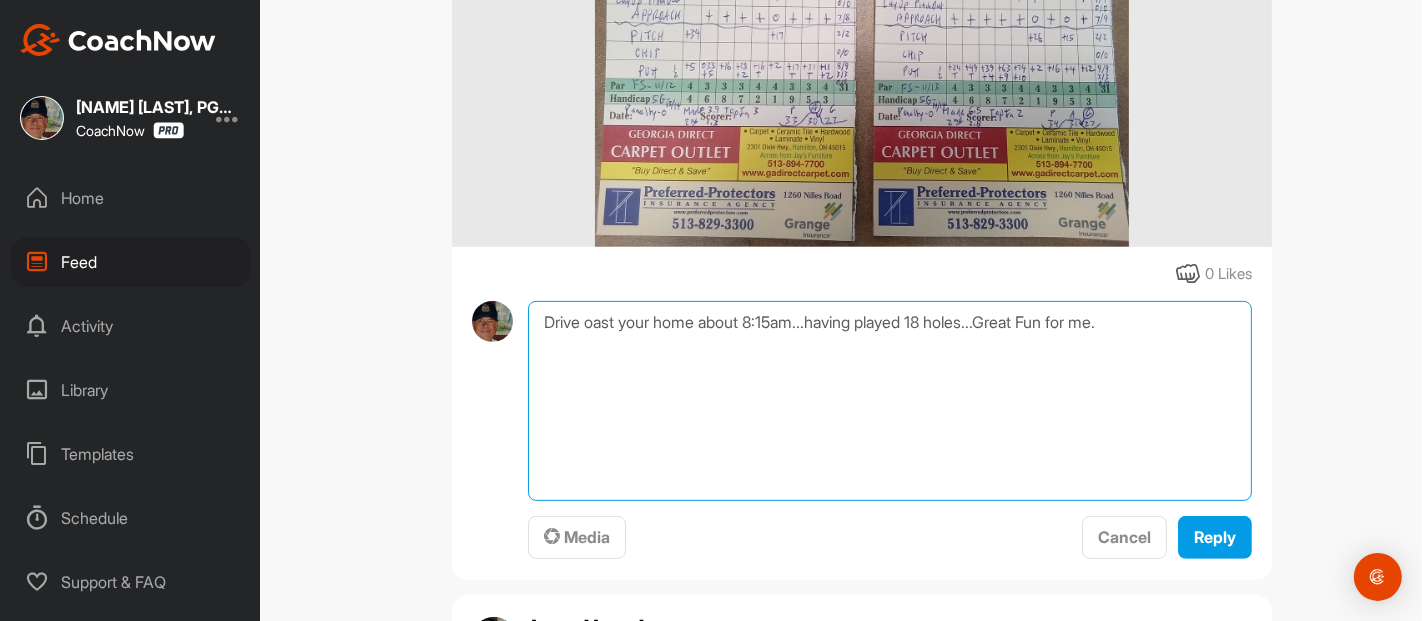 click on "Cooler weather means I hope we can play together soon.
Drive oast your home about 8:15am...having played 18 holes...Great Fun for me." at bounding box center [890, 401] 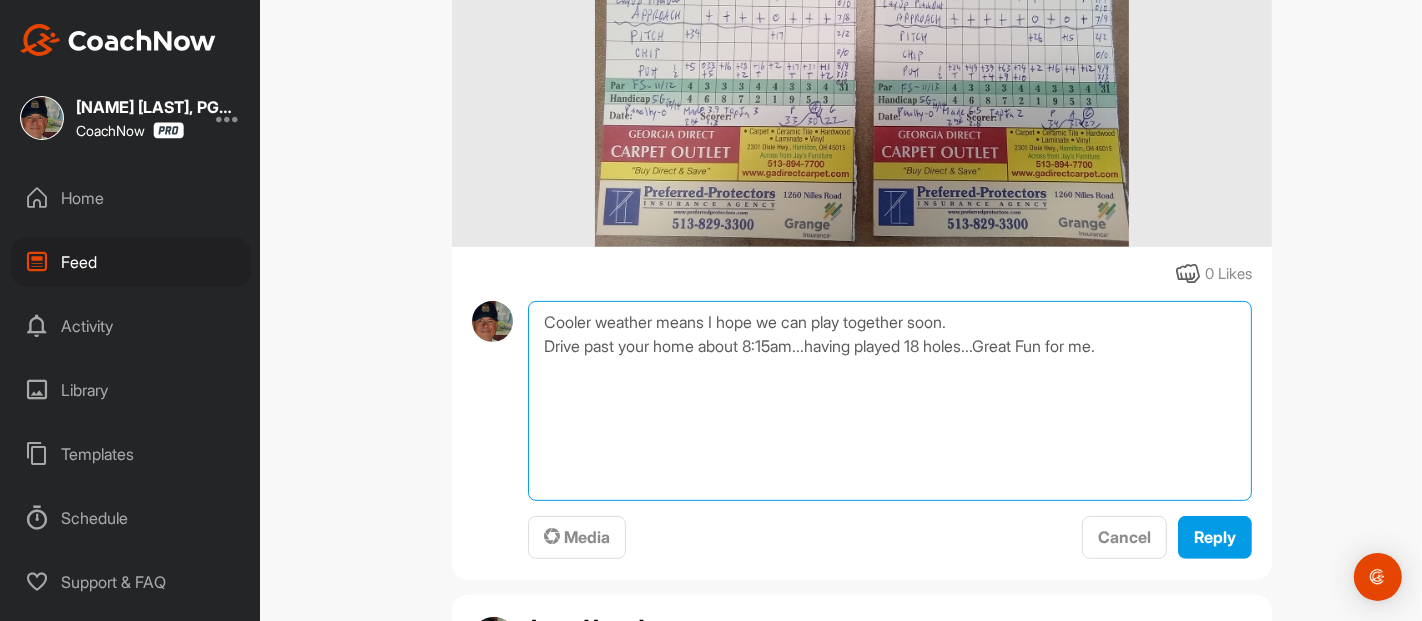 type on "Cooler weather means I hope we can play together soon.
Drive past your home about [TIME]...having played [NUM] holes...Great Fun for me." 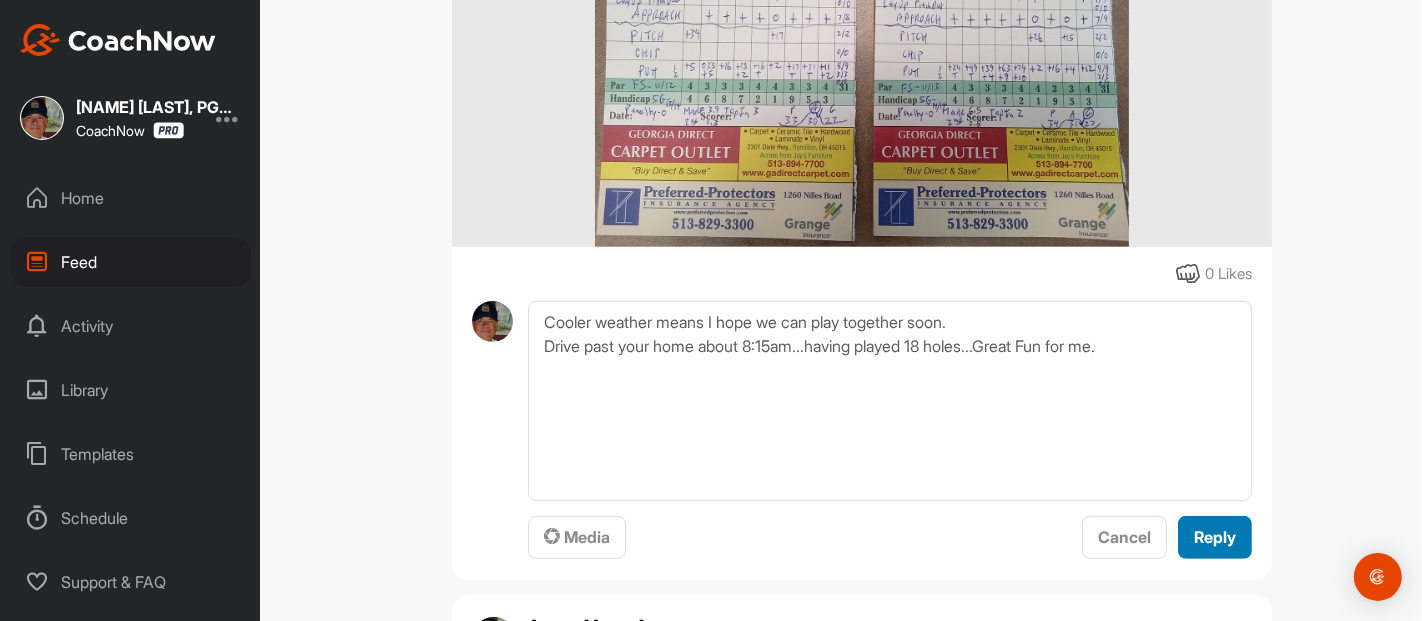 click on "Reply" at bounding box center [1215, 537] 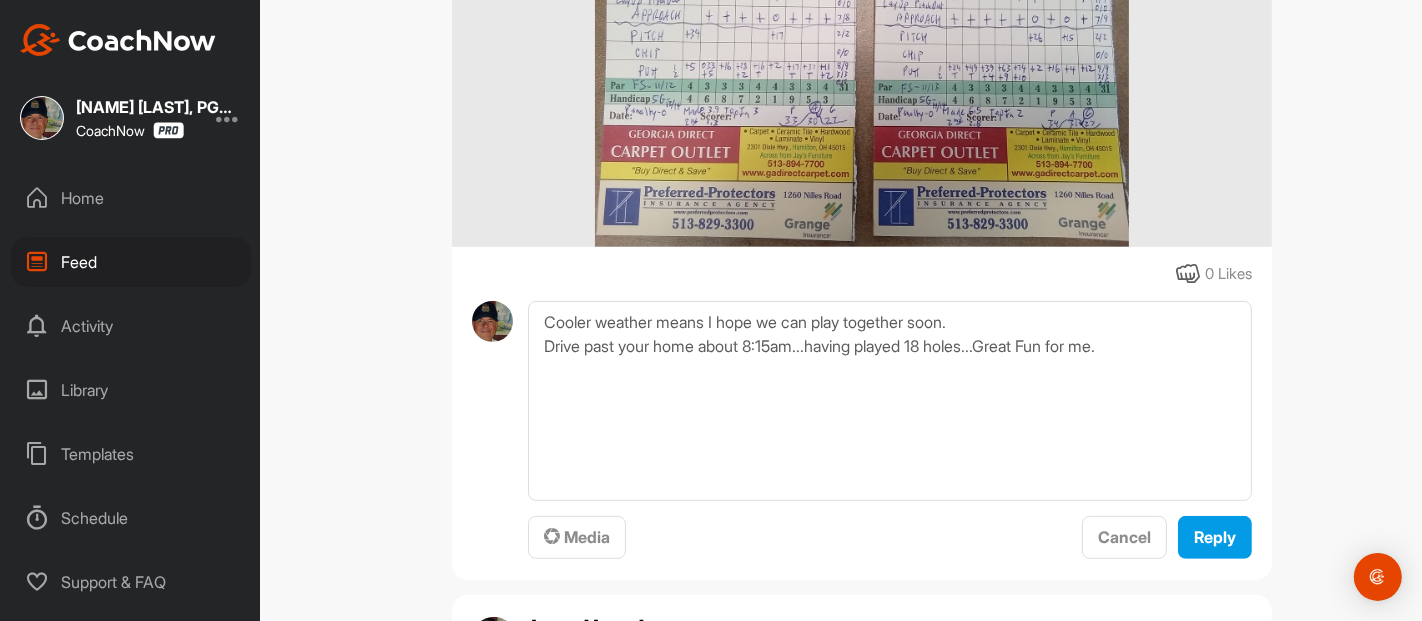 type 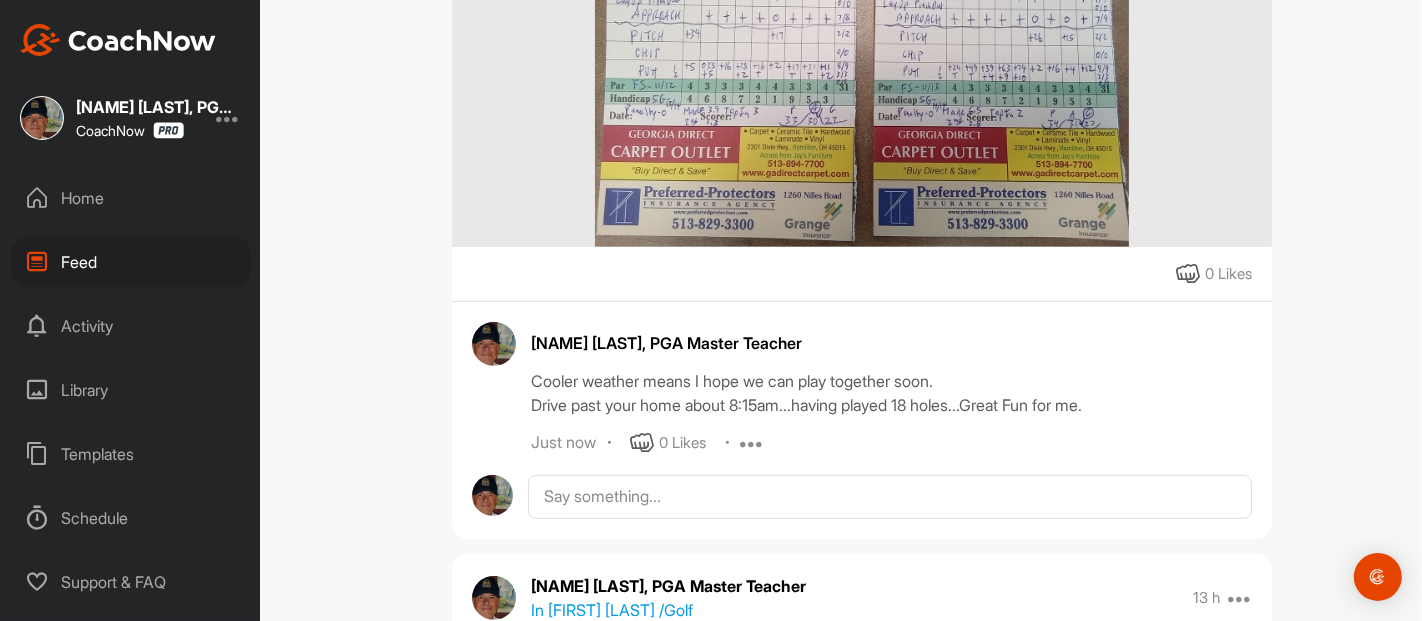 click on "Feed Filter Media Type Images Videos Notes Audio Documents Author AC AJ Cooper [EMAIL] AC AJ Cooper [EMAIL] AM Aaron McCarrell [EMAIL] AC Abby Chavez [EMAIL] AL Adam Lewis [EMAIL] AK Addie Kern [EMAIL] AL Addison Lafree [EMAIL] AB Al Barker [EMAIL] [FIRST] [LAST] [EMAIL] Alex Berlin [EMAIL] Alex Brickley [EMAIL] AC Alex Chavez [EMAIL] AC Alex Cheplowitz [EMAIL] AG Alex Guffey [EMAIL] Amanda Dixon [EMAIL] Amanda Lower [EMAIL] Amy Pugliano [EMAIL] Andrew Mill [EMAIL] AN Andrew Nepomuceno [EMAIL] AB Andy Burns [EMAIL] Andy Erickson [EMAIL] Andy Zoller [EMAIL] AV Ann Verhaeghe [EMAIL] AF Anna Frey [EMAIL] AC Anne Conway [EMAIL] AT Arsh Tendni AT BB BH" at bounding box center (862, 310) 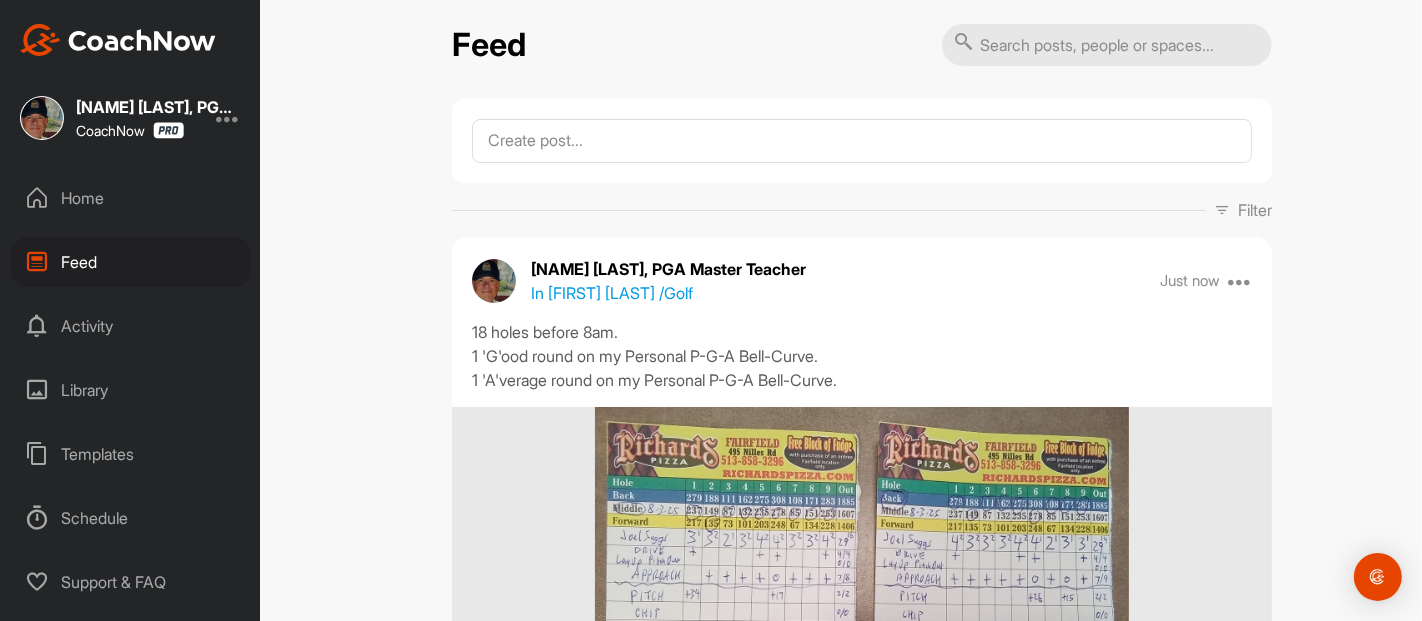 scroll, scrollTop: 0, scrollLeft: 0, axis: both 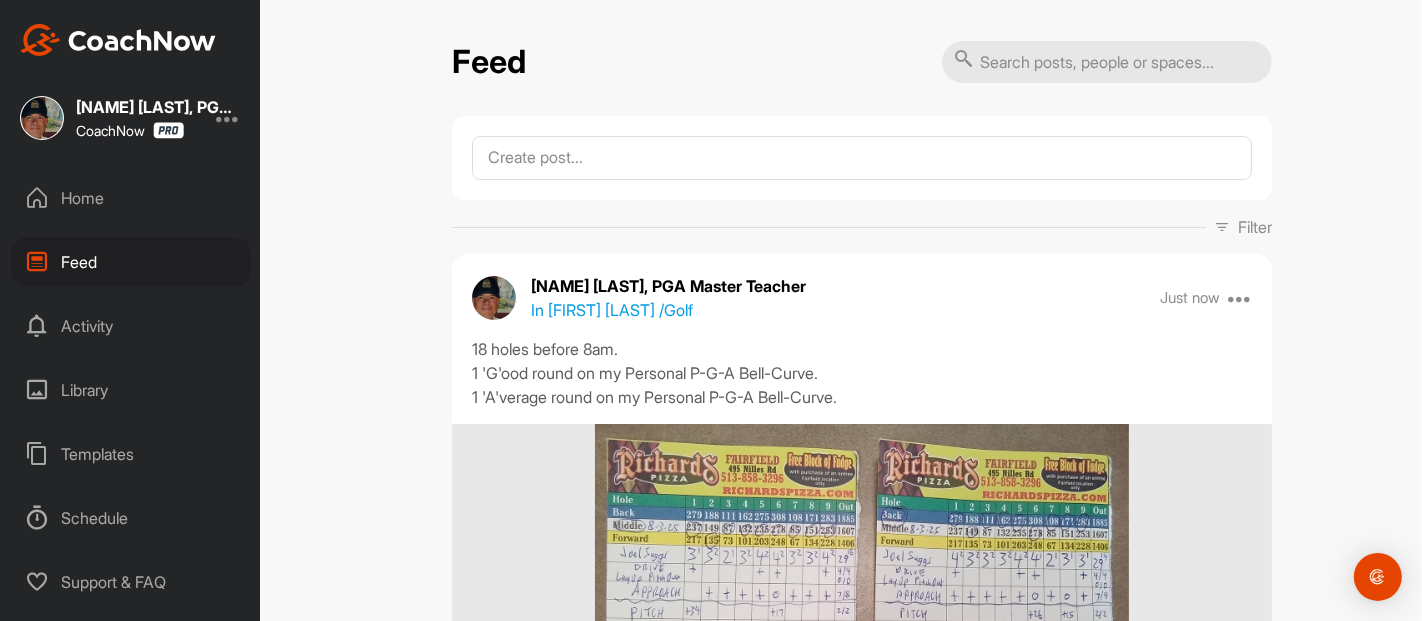 click on "Activity" at bounding box center [131, 326] 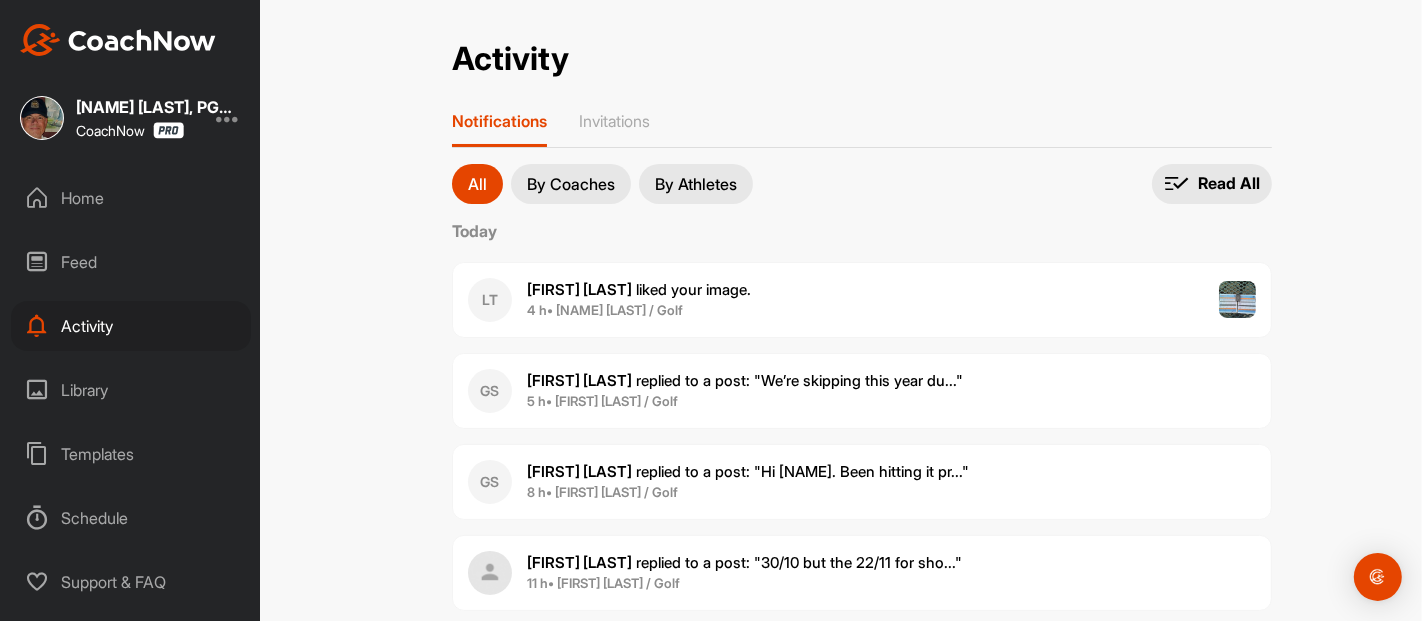 click on "Activity Activity Notifications Invitations All By Coaches By Athletes All notifications All notifications By Coaches By Athletes Read All Today LT Logan T.   liked your image . 4 h  • Logan Theener / Golf GS Gene S.   replied to a post : "We’re skipping this year du..." 5 h  • Gene S. / Golf GS Gene S.   replied to a post : "Hi Joel. Been hitting it pr..." 8 h  • Gene S. / Golf Rick H.   replied to a post : "30/10 but the 22/11 for sho..." 11 h  • Rick H. / Golf Rick H.   replied to a post : "thanks for considering" 11 h  • Rick H. / Golf Darlene S.   liked your image . 14 h  • Darlene Suggs / Golf Charles O.   replied to a post : "Shot a 20. Amazing round to..." 15 h  • Scott O. / Golf Tim C.   replied to a post : "How can I engrain this prof..." 16 h  • Tim C. / Golf This Week Chris W.   replied to a post : "Yes.  Much better than earl..." 1 d  • Chris W. / Golf Chris W.   liked your post . 1 d  • Chris Watkins / Golf Chris W.   posted an image : " Joel, I played nine holes t... " 1 d" at bounding box center (862, 310) 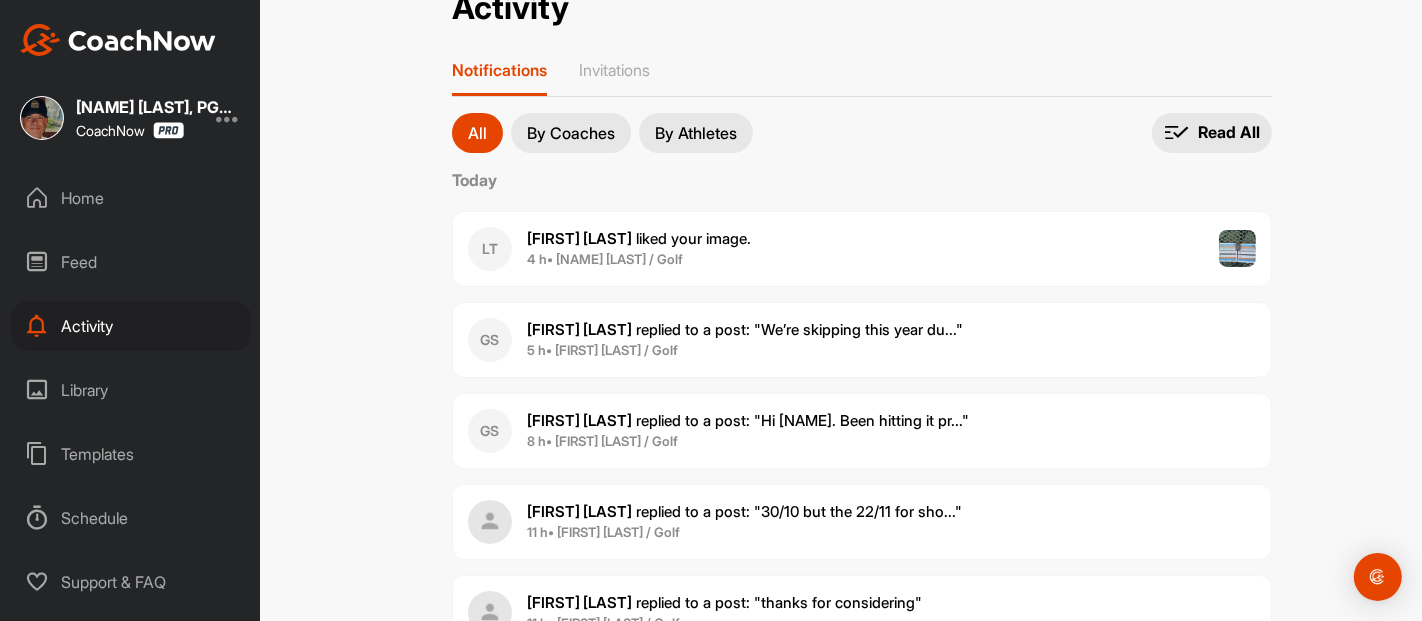 scroll, scrollTop: 0, scrollLeft: 0, axis: both 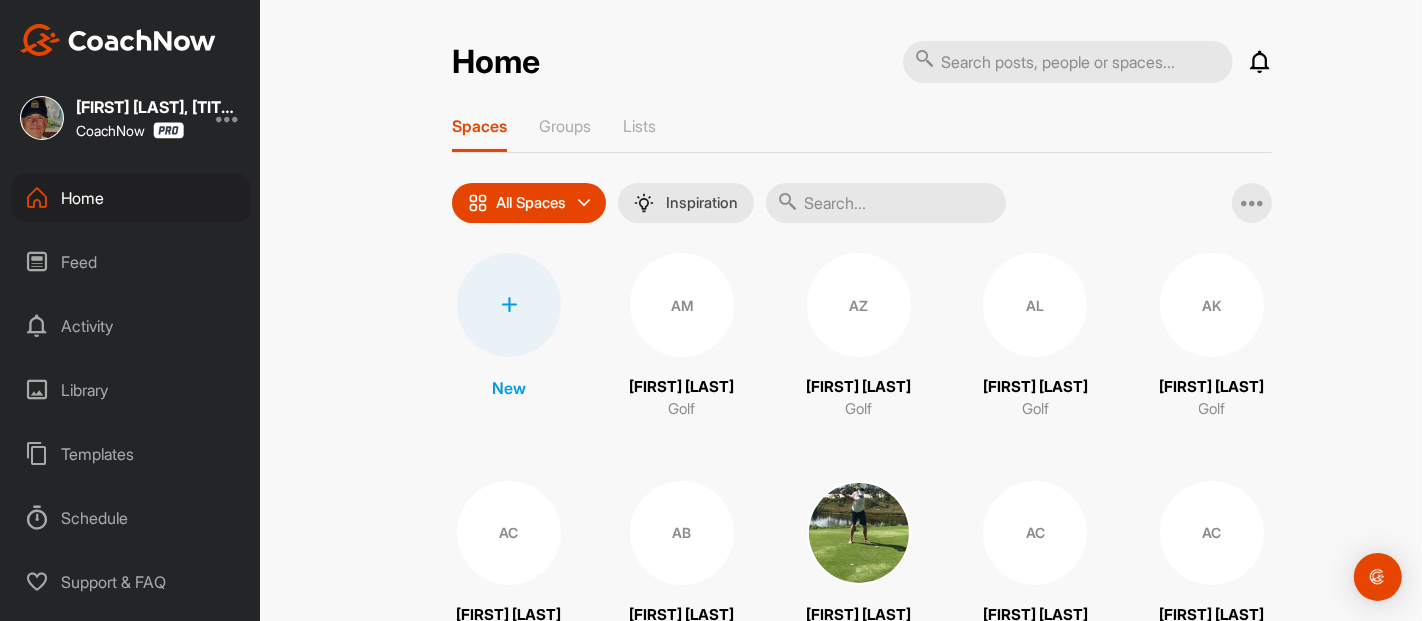 click on "Feed" at bounding box center (131, 262) 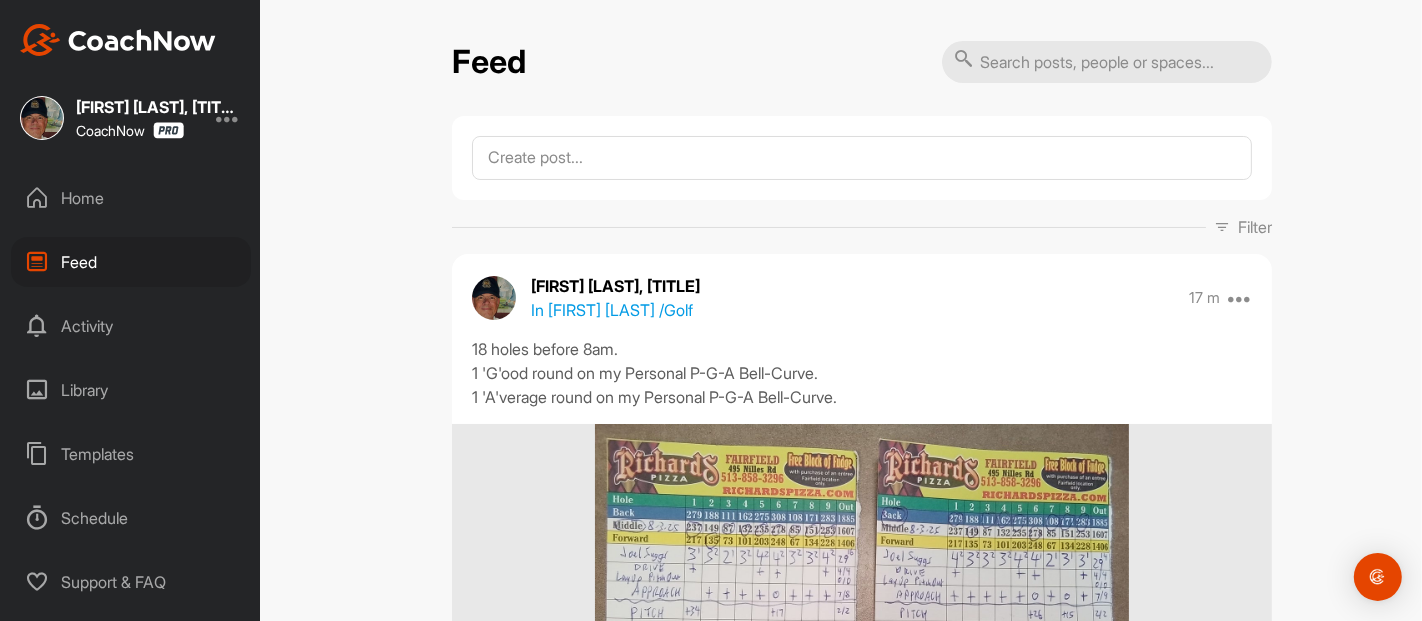 click on "Feed Filter Media Type Images Videos Notes Audio Documents Author AC AJ Cooper [EMAIL] AC AJ Cooper [EMAIL] AM Aaron McCarrell [EMAIL] AC Abby Chavez [EMAIL] AL Adam Lewis [EMAIL] AK Addie Kern [EMAIL] AL Addison Lafree [EMAIL] AB Al Barker [EMAIL] [FIRST] [LAST] [EMAIL] Alex Berlin [EMAIL] Alex Brickley [EMAIL] AC Alex Chavez [EMAIL] AC Alex Cheplowitz [EMAIL] AG Alex Guffey [EMAIL] Amanda Dixon [EMAIL] Amanda Lower [EMAIL] Amy Pugliano [EMAIL] Andrew Mill [EMAIL] AN Andrew Nepomuceno [EMAIL] AB Andy Burns [EMAIL] Andy Erickson [EMAIL] Andy Zoller [EMAIL] AV Ann Verhaeghe [EMAIL] AF Anna Frey [EMAIL] AC Anne Conway [EMAIL] AT Arsh Tendni AT BB BH" at bounding box center (862, 310) 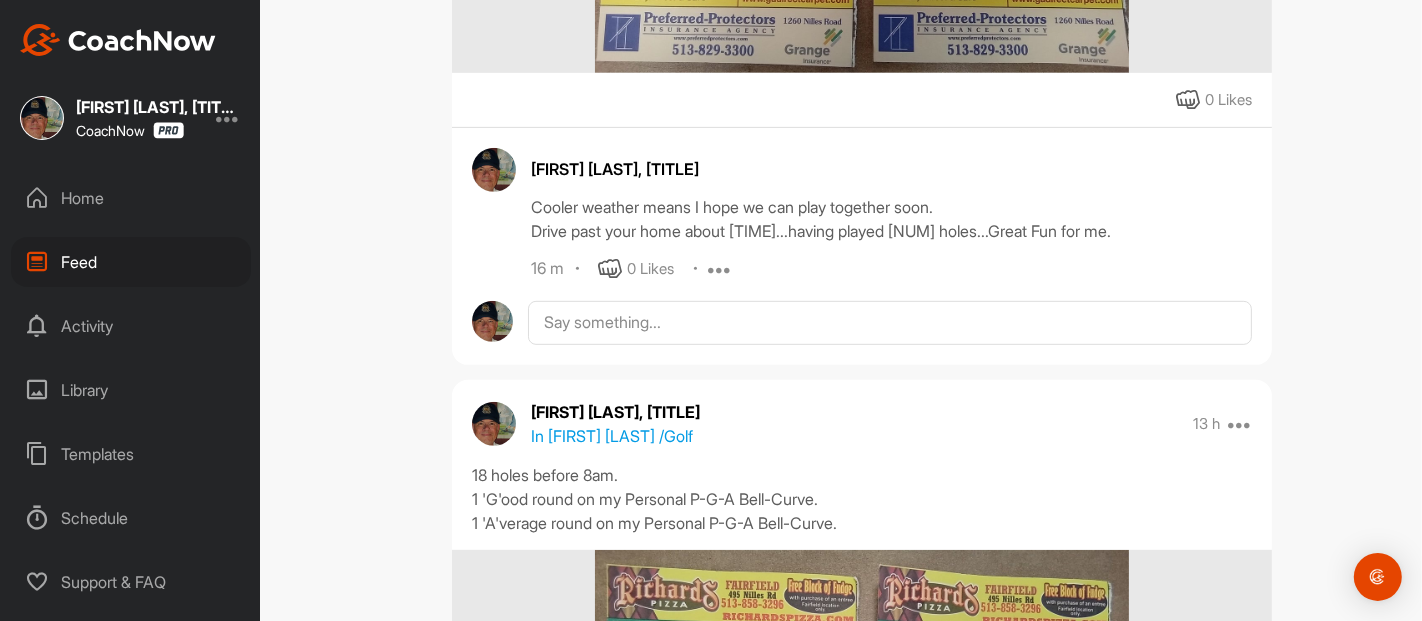 scroll, scrollTop: 755, scrollLeft: 0, axis: vertical 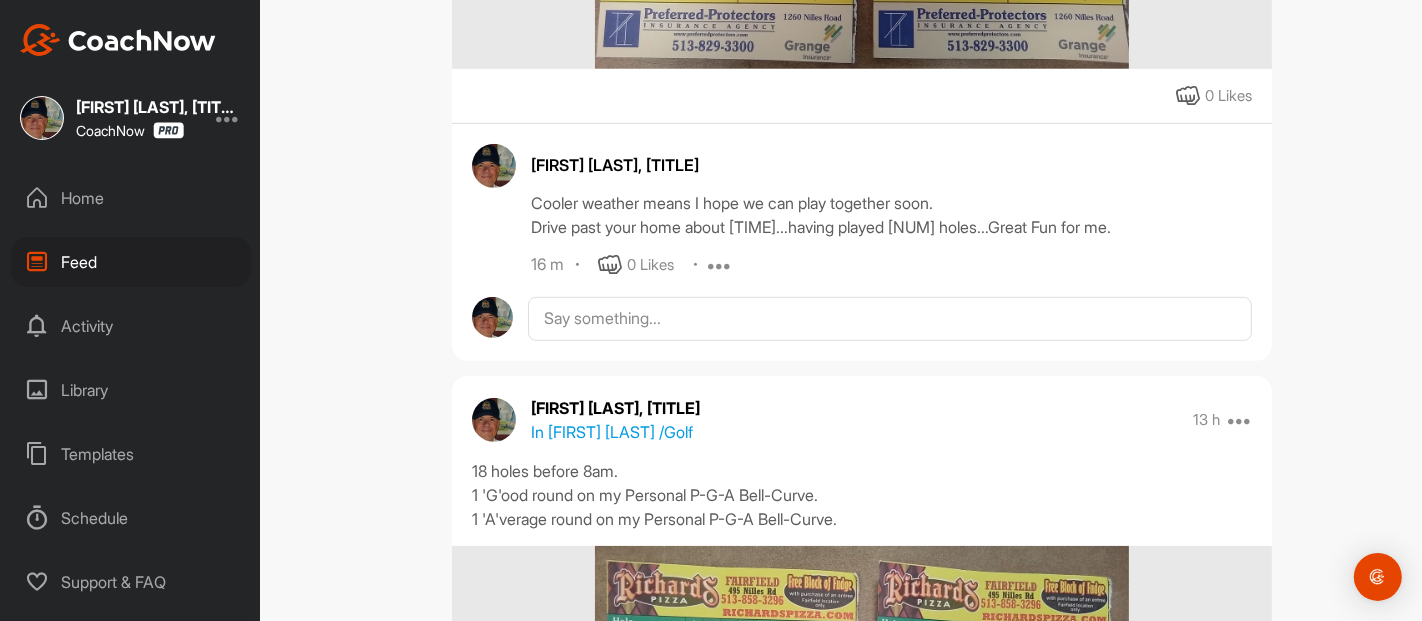 click at bounding box center [721, 265] 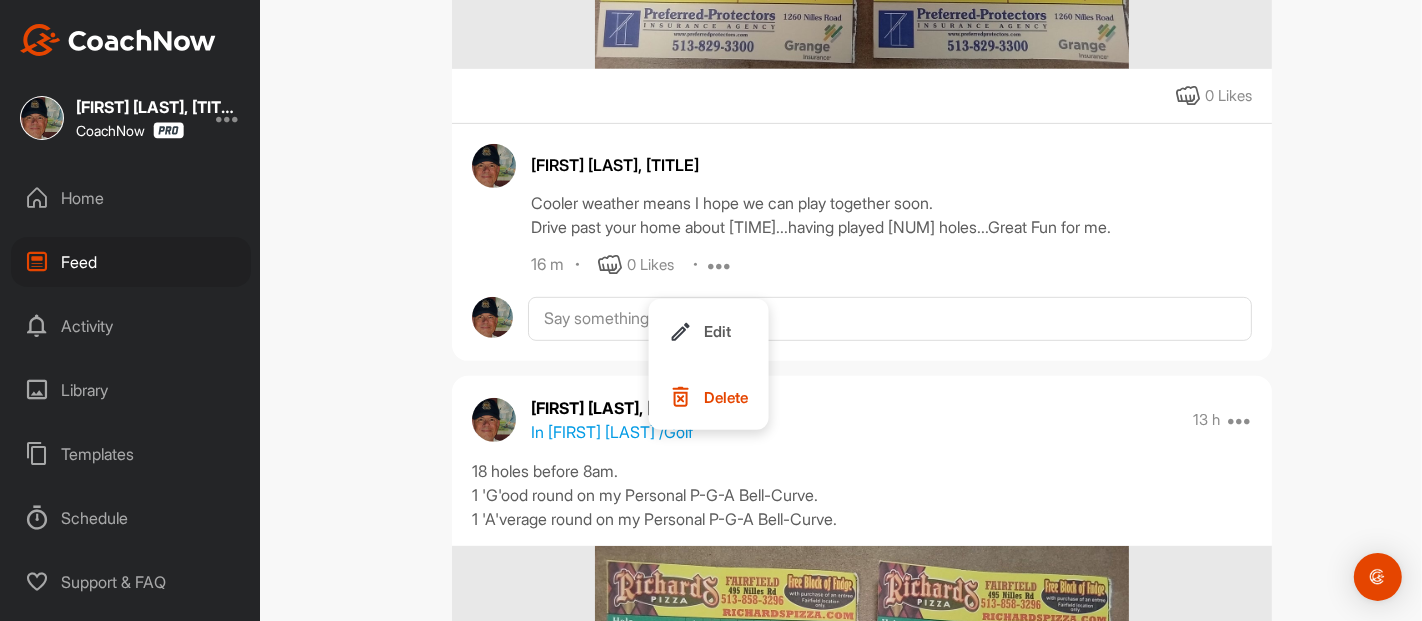 click on "Edit" at bounding box center (717, 331) 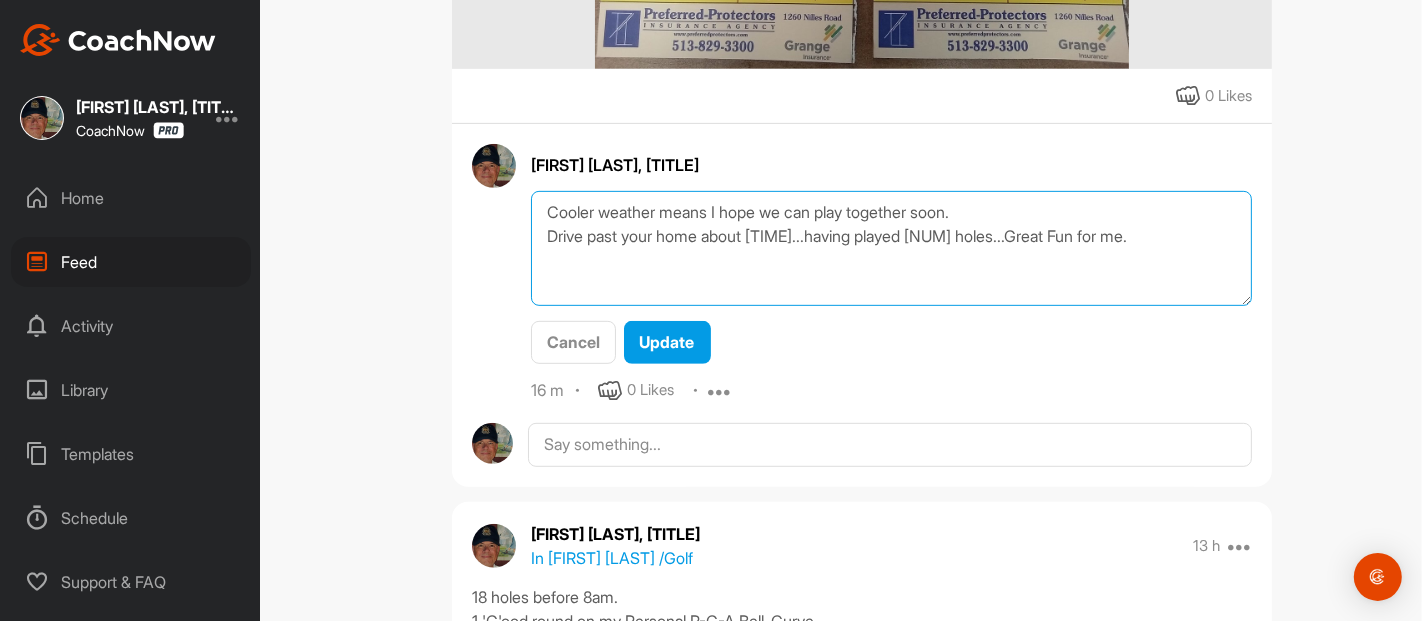 click on "Cooler weather means I hope we can play together soon.
Drive past your home about [TIME]...having played [NUM] holes...Great Fun for me." at bounding box center [891, 248] 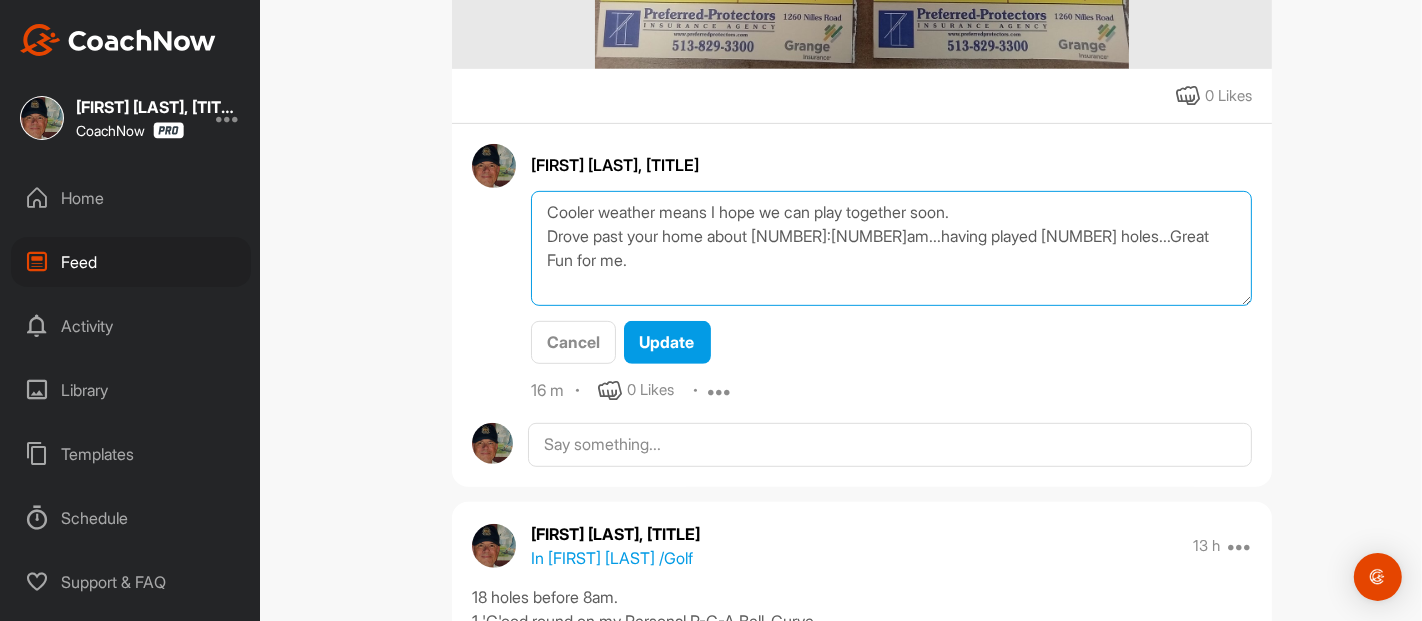type on "Cooler weather means I hope we can play together soon.
Drove past your home about [NUMBER]:[NUMBER]am...having played [NUMBER] holes...Great Fun for me." 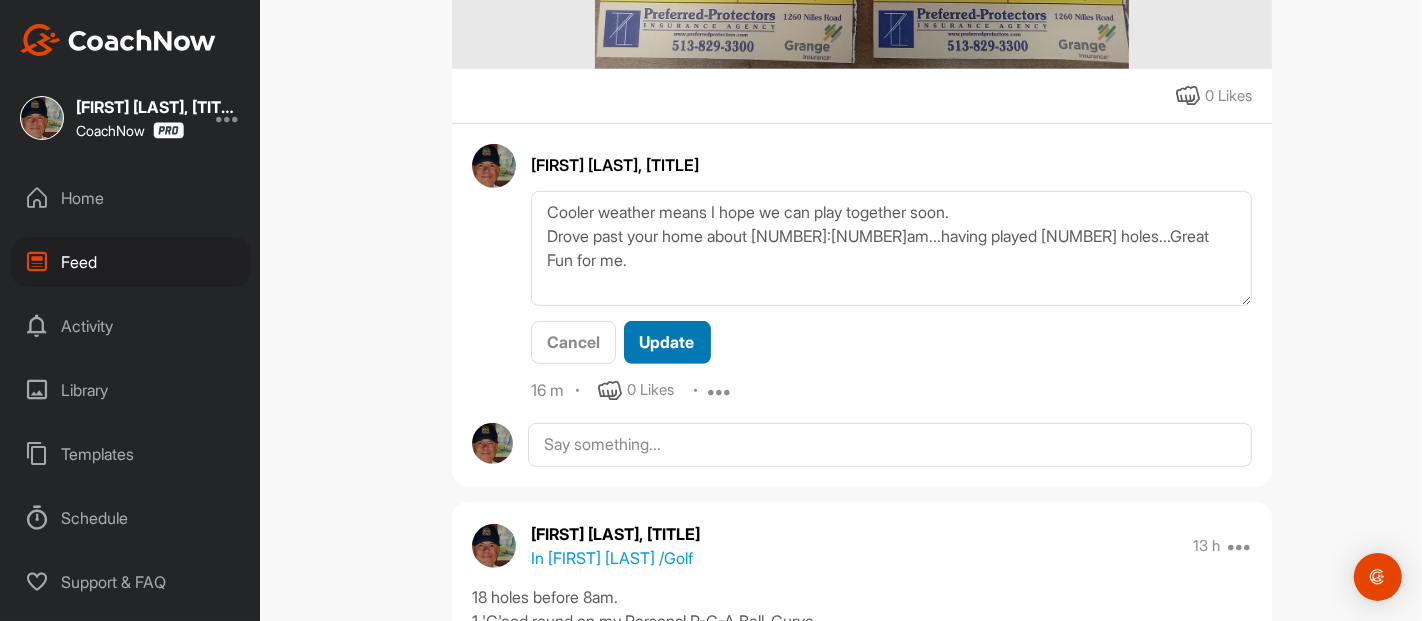click on "Update" at bounding box center (667, 342) 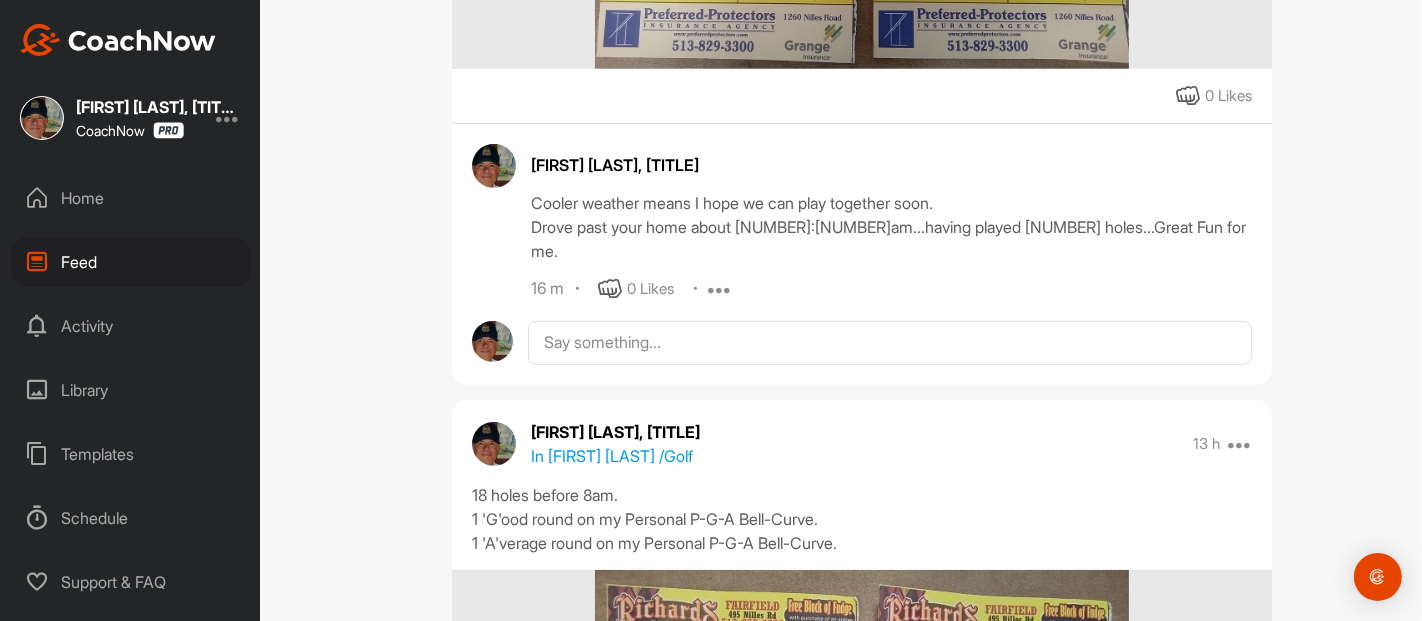 click on "In [FIRST] [LAST] / Golf" at bounding box center (612, 456) 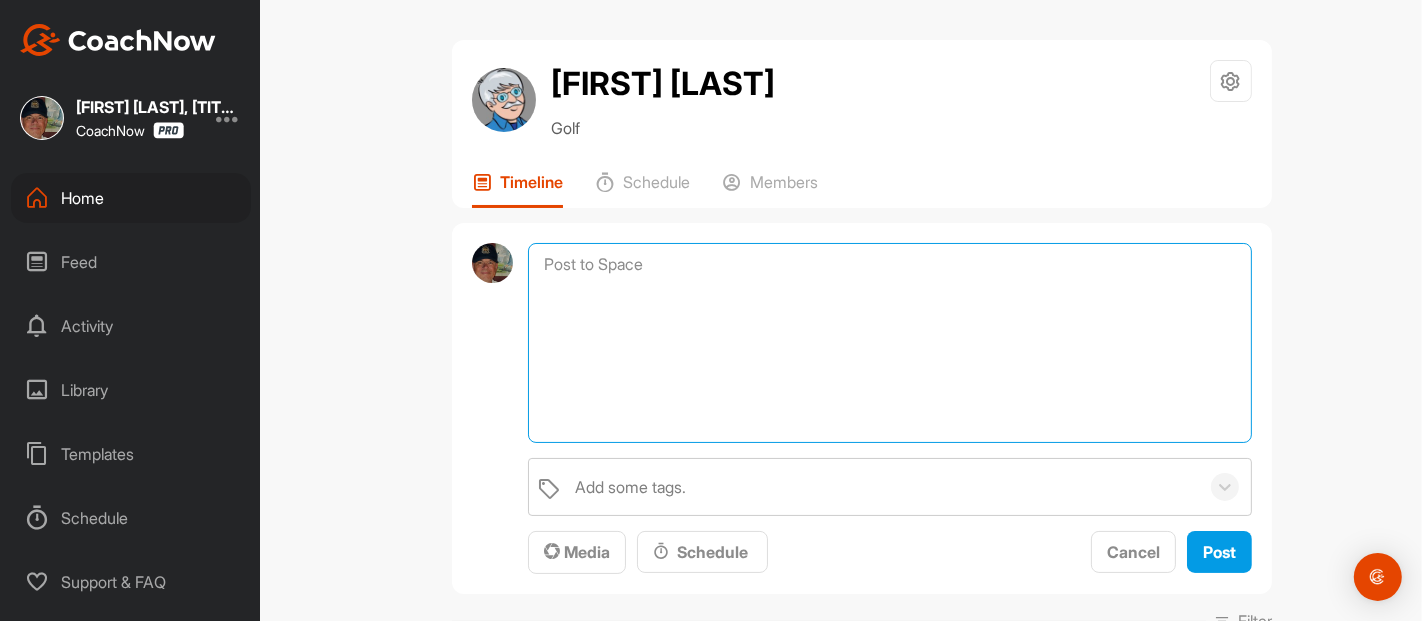 click at bounding box center (890, 343) 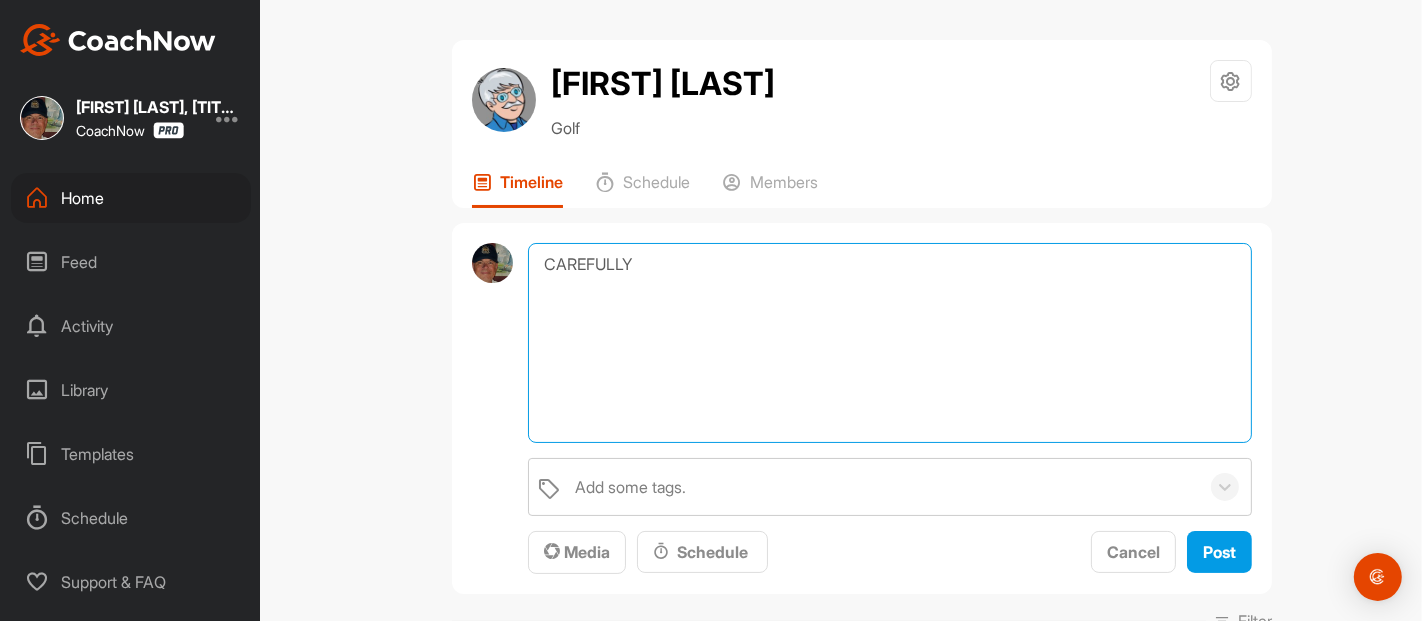 type on "CAREFULLY" 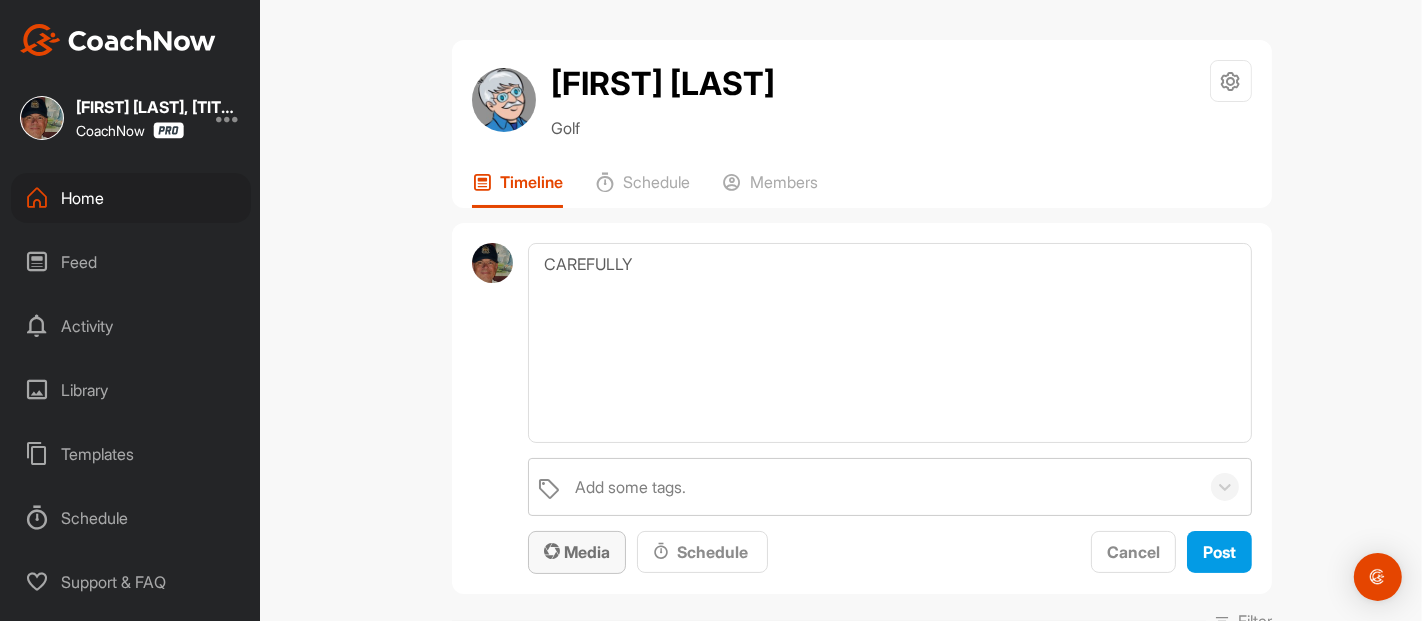 click on "Media" at bounding box center (577, 552) 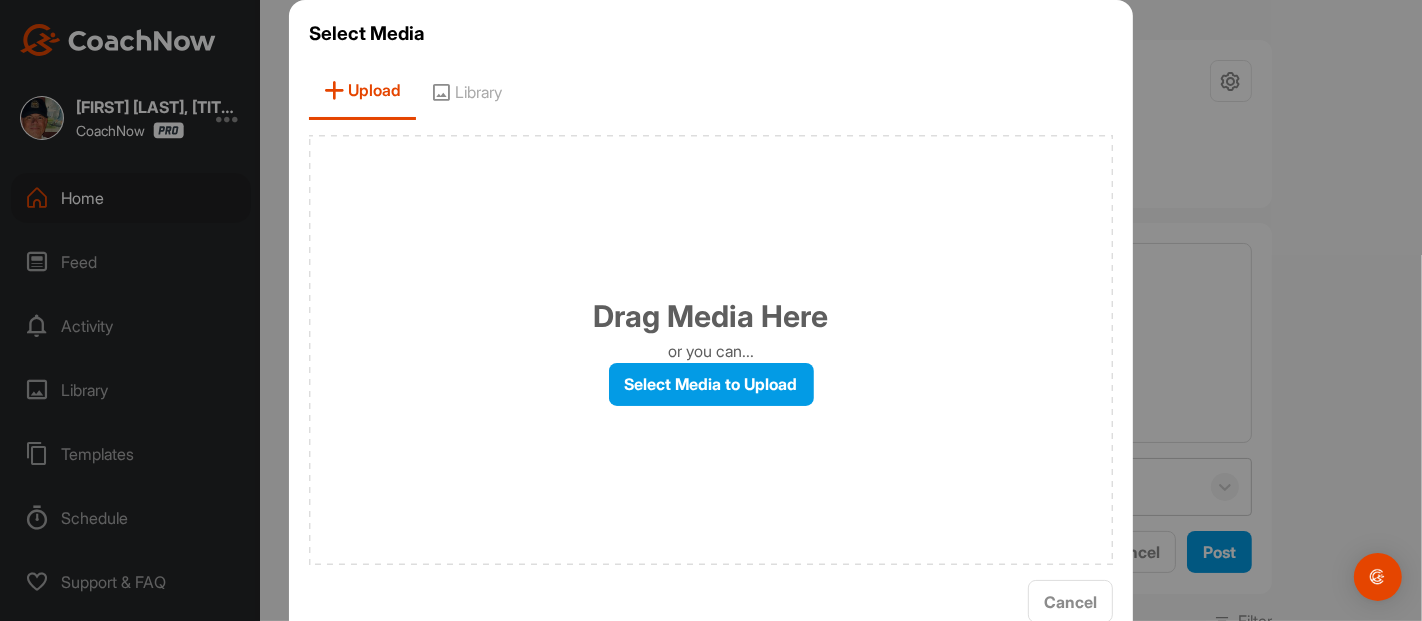 click on "Library" at bounding box center [466, 91] 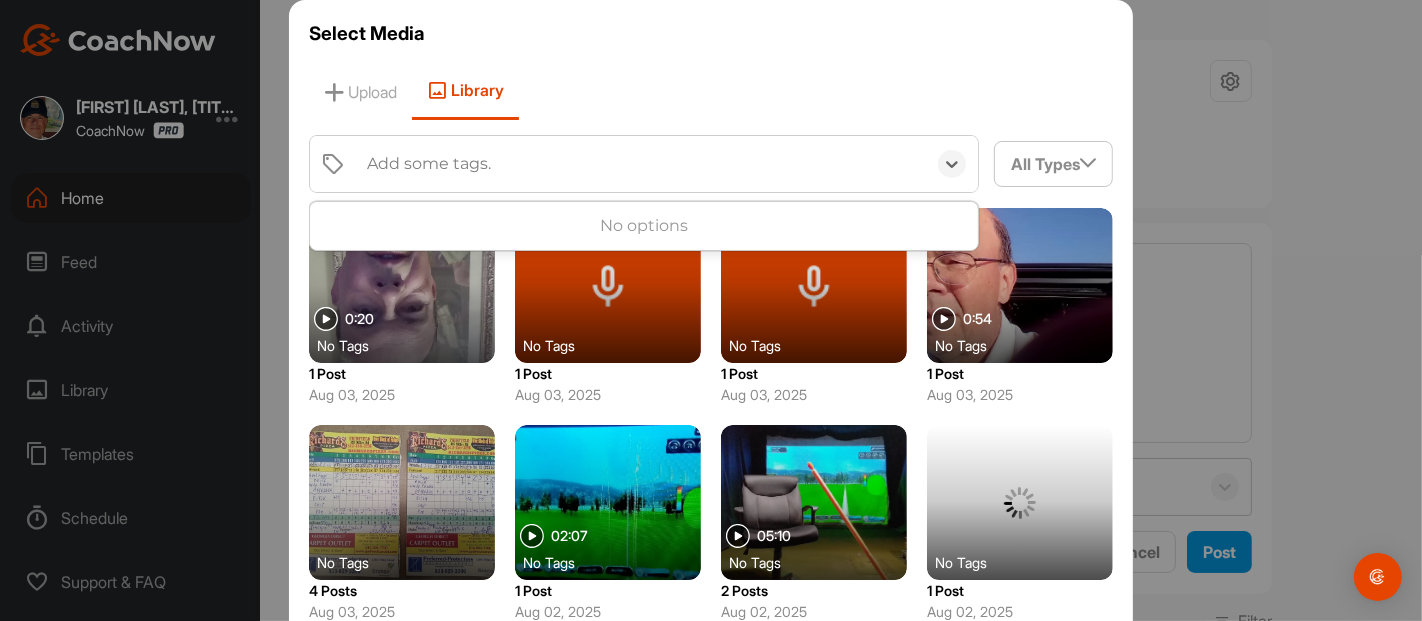 click on "Add some tags." at bounding box center (429, 164) 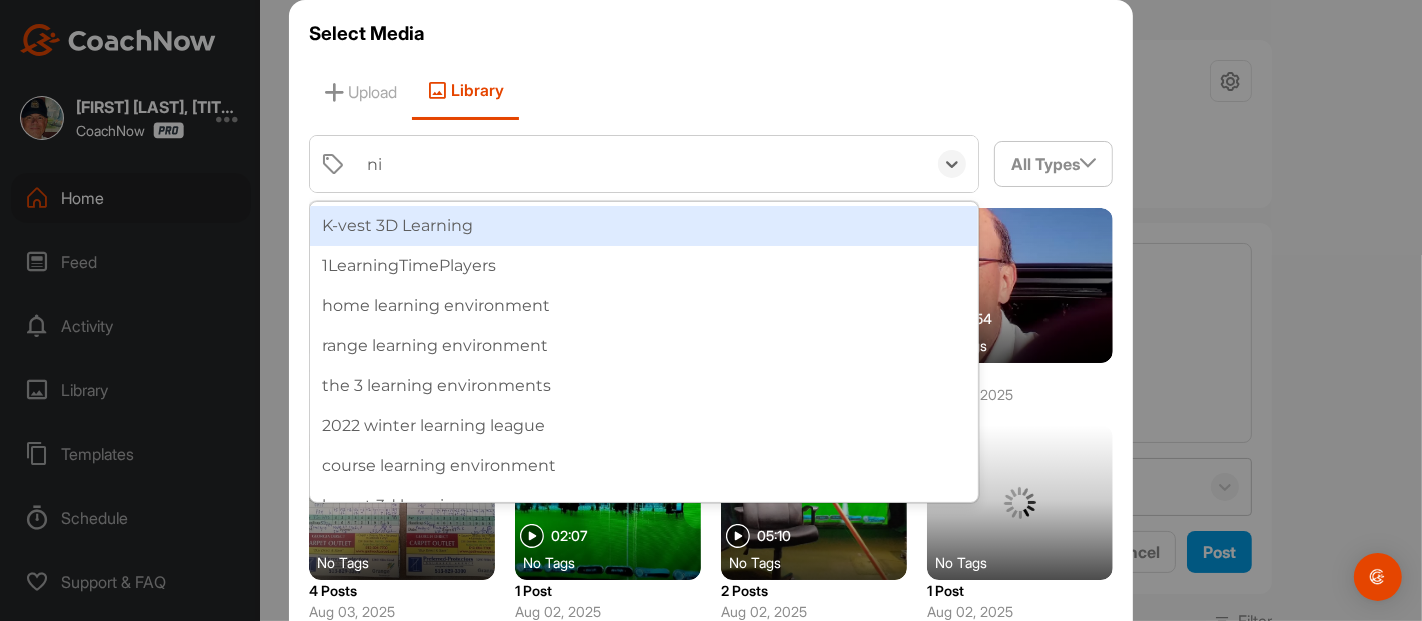 type on "n" 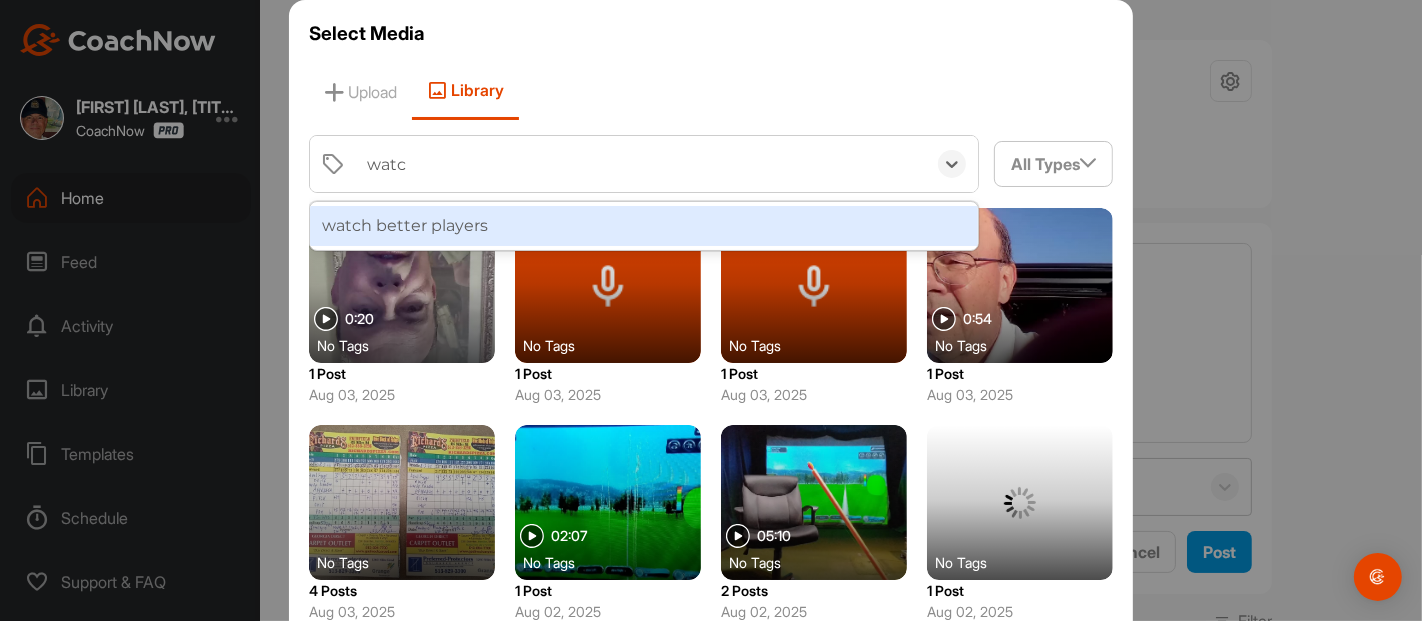 type on "watch" 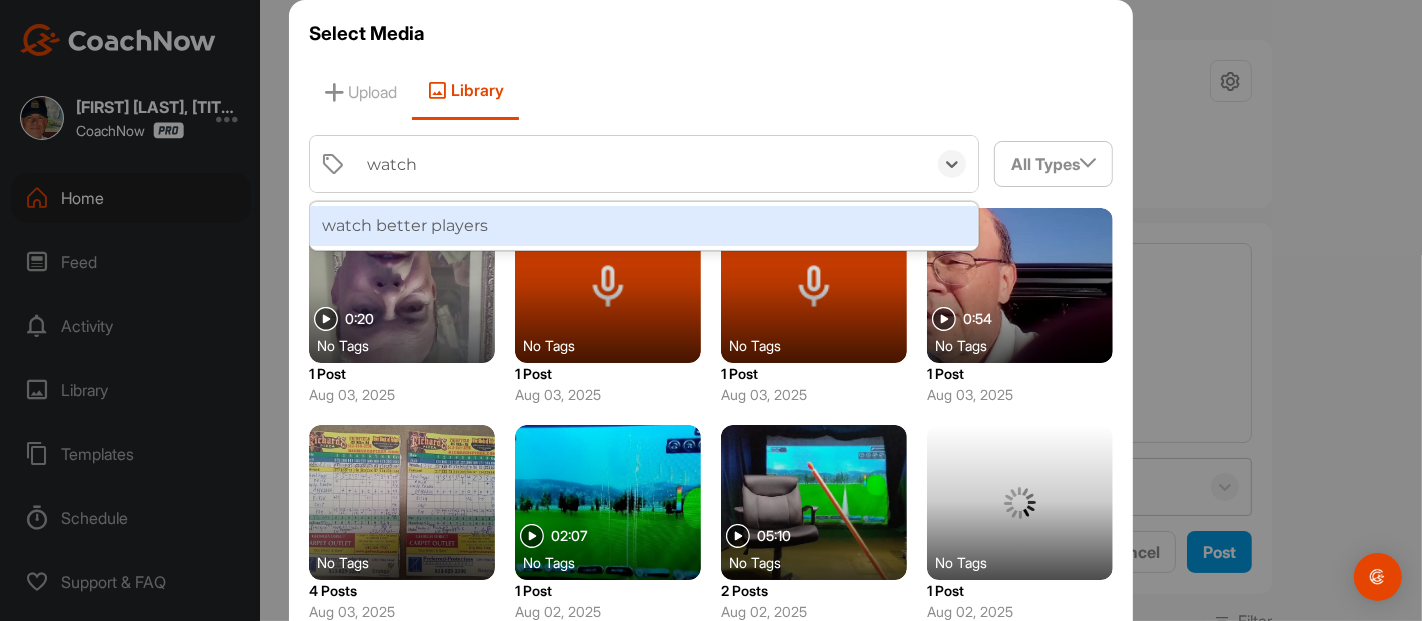 click on "watch better players" at bounding box center (644, 226) 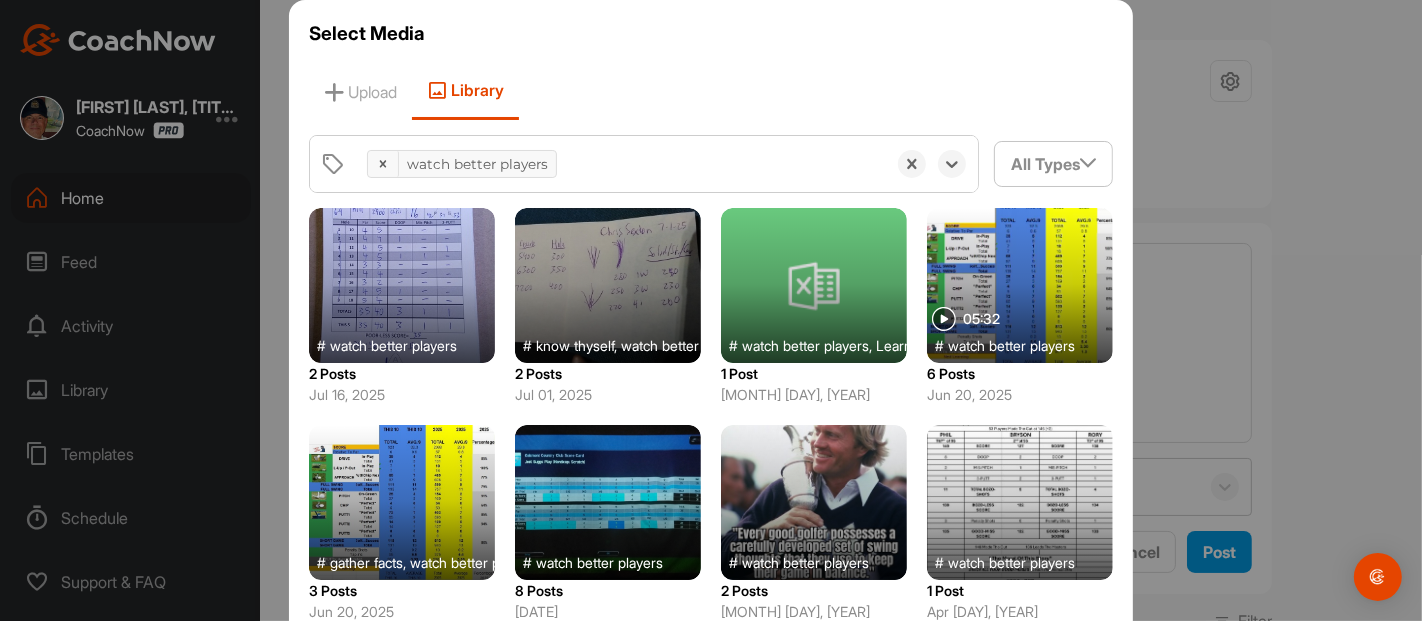 click at bounding box center [814, 502] 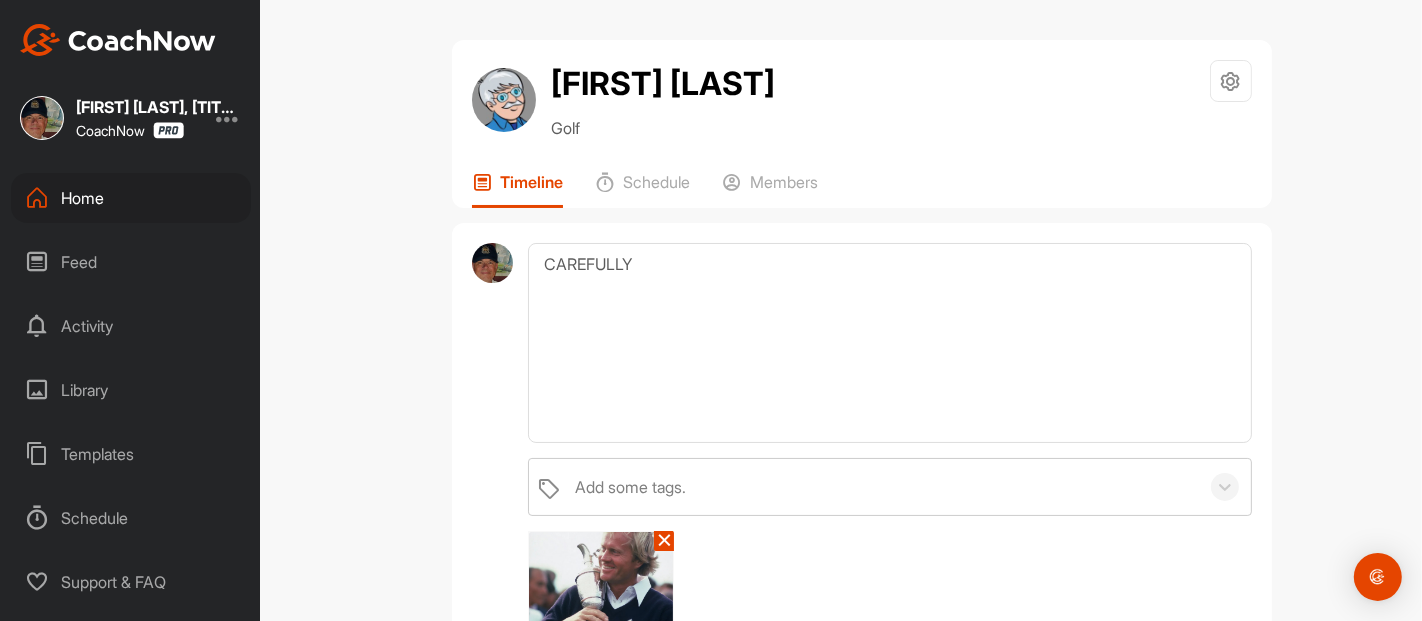 click on "Tim Carter Golf Space Settings Your Notifications Leave Space Timeline Schedule Members CAREFULLY Add some tags. ✕   Media    Schedule     Cancel   Post Filter Media Type Images Videos Notes Documents Author AC AJ Cooper [EMAIL] AC AJ Cooper [EMAIL] AM Aaron McCarrell [EMAIL] AC Abby Chavez [EMAIL] AL Adam Lewis [EMAIL] AK Addie Kern [EMAIL] AL Addison Lafree [EMAIL] AB Al Barker [EMAIL] Alex Beckett [EMAIL] Alex Berlin [EMAIL] Alex Brickley [EMAIL] AC Alex Chavez [EMAIL] AC Alex Cheplowitz [EMAIL] AG Alex Guffey [EMAIL] Amanda Dixon [EMAIL] Amanda Lower [EMAIL] Amy Pugliano [EMAIL] Andrew Mill [EMAIL] AN Andrew Nepomuceno [EMAIL] AB Andy Burns [EMAIL] Andy Erickson [EMAIL] Andy Zoller AV AF AC" at bounding box center [862, 310] 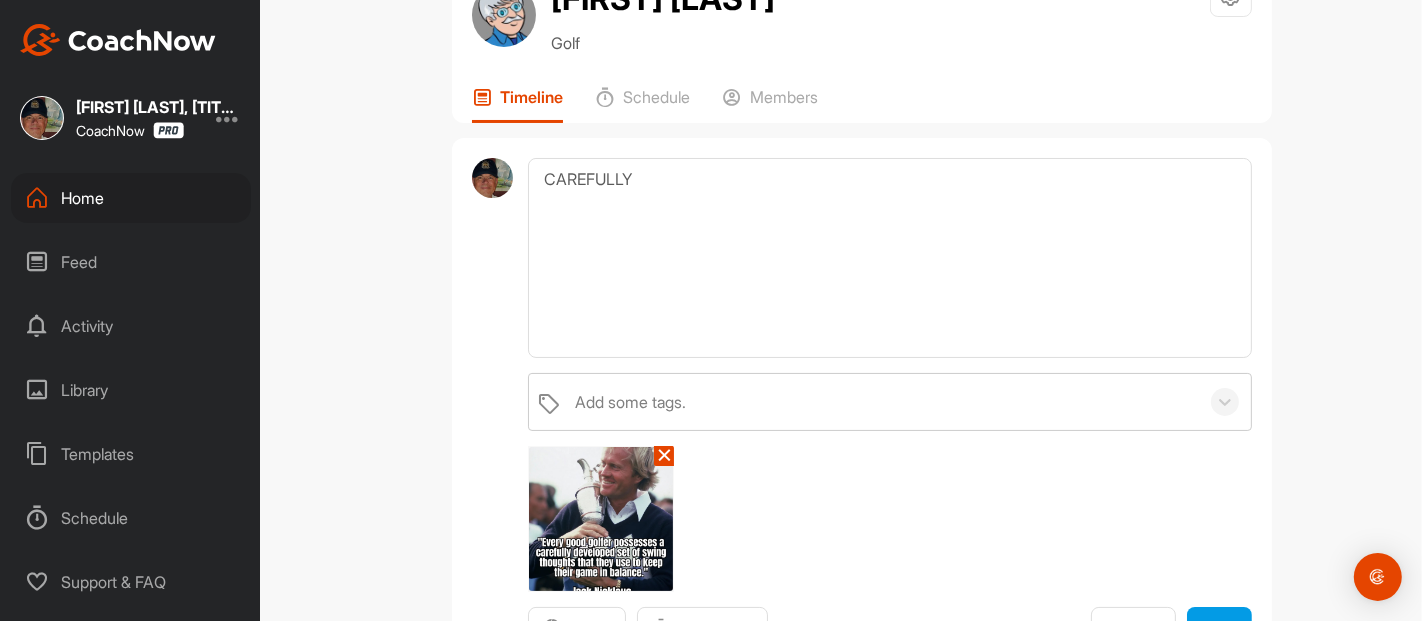 scroll, scrollTop: 88, scrollLeft: 0, axis: vertical 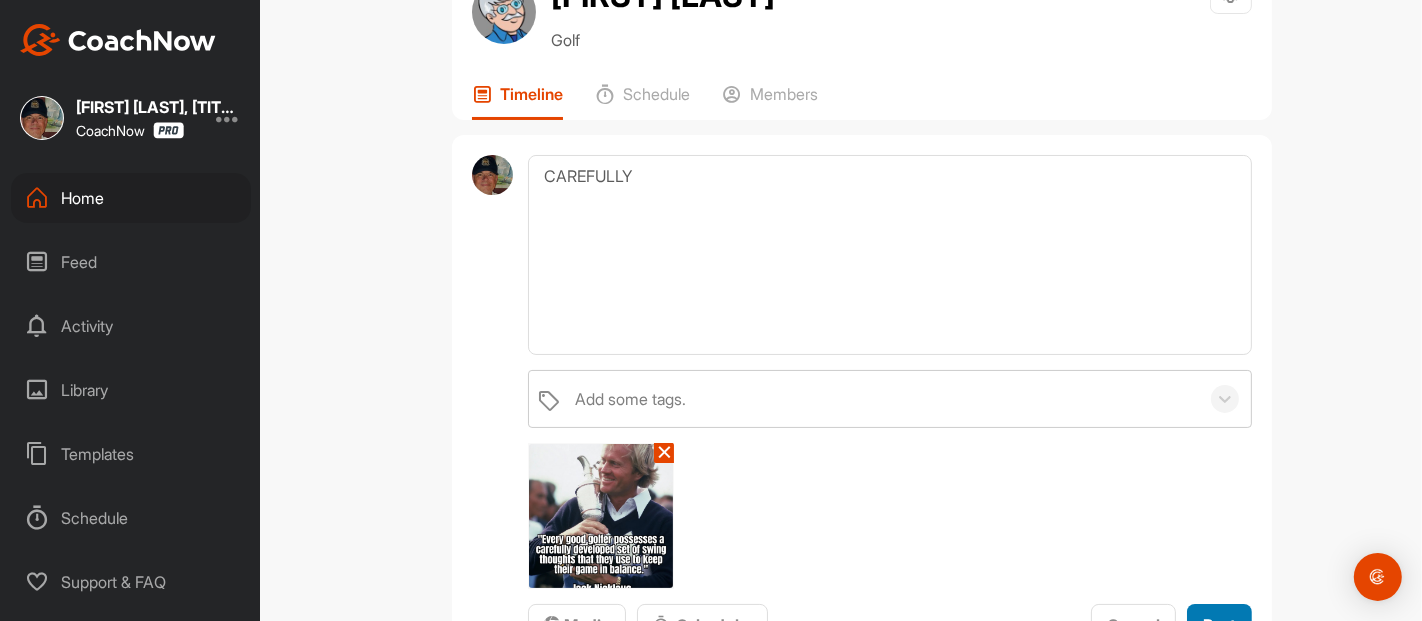 click on "Post" at bounding box center (1219, 625) 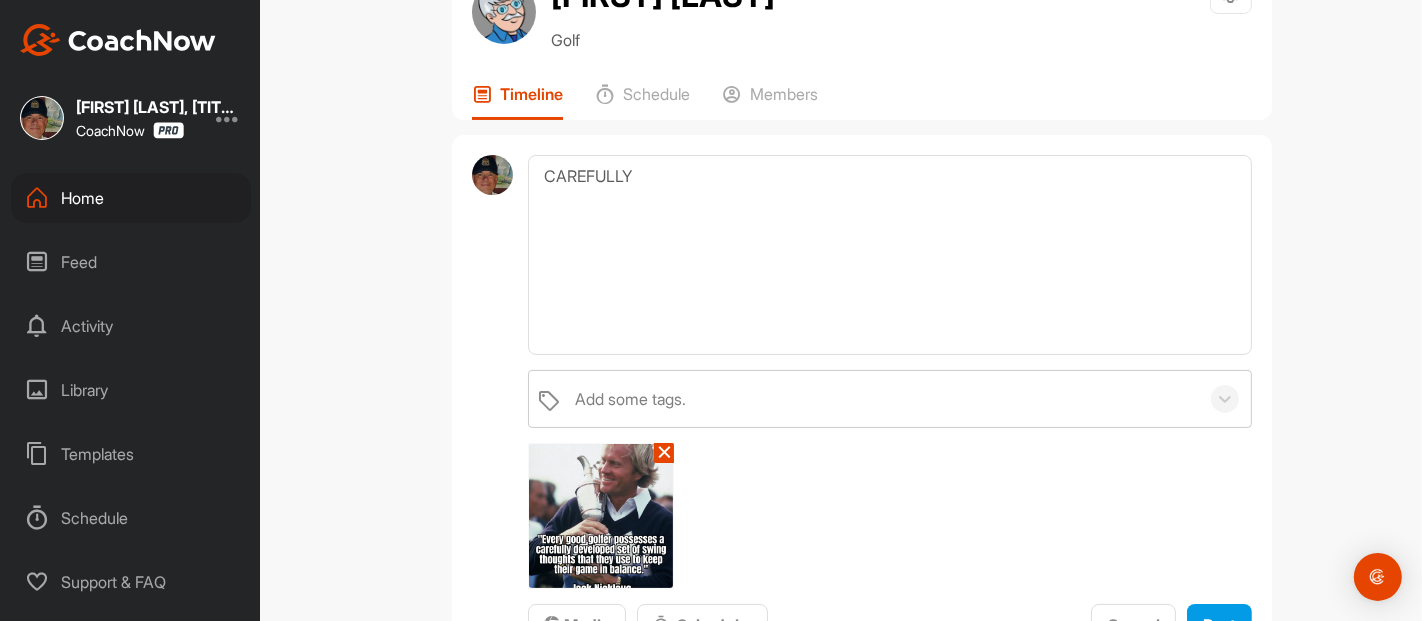 type 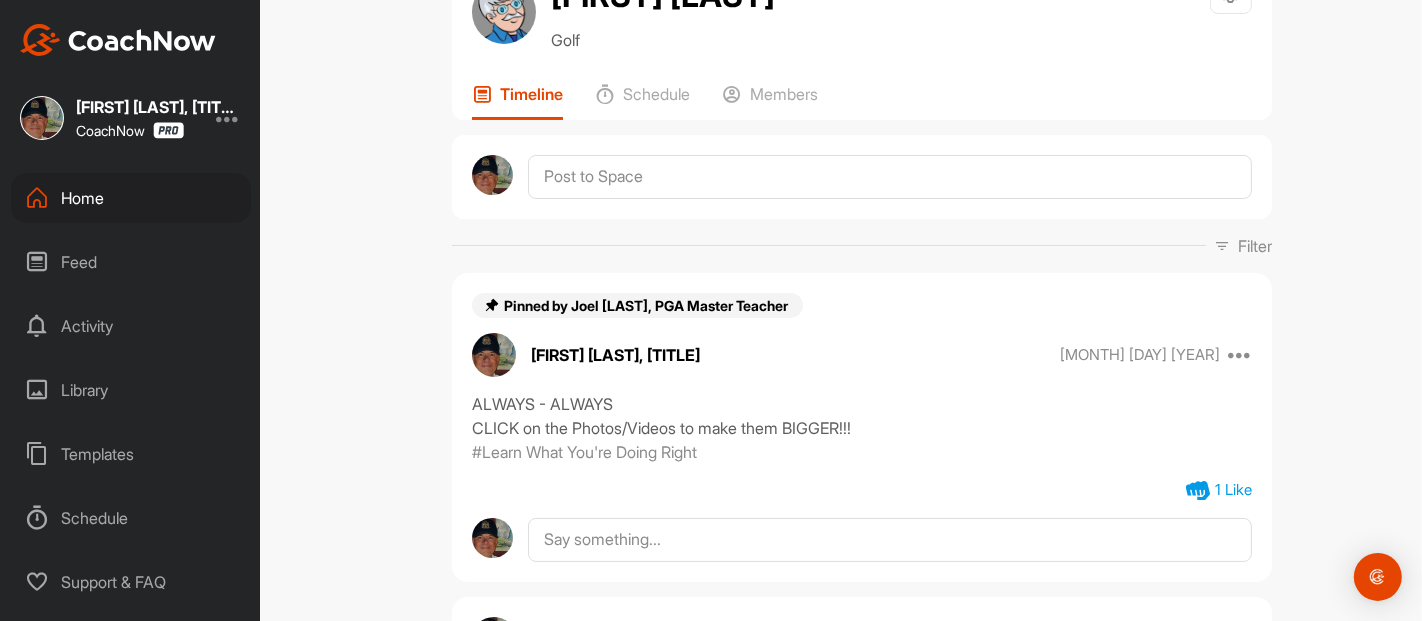 drag, startPoint x: 1304, startPoint y: 407, endPoint x: 1421, endPoint y: 253, distance: 193.40372 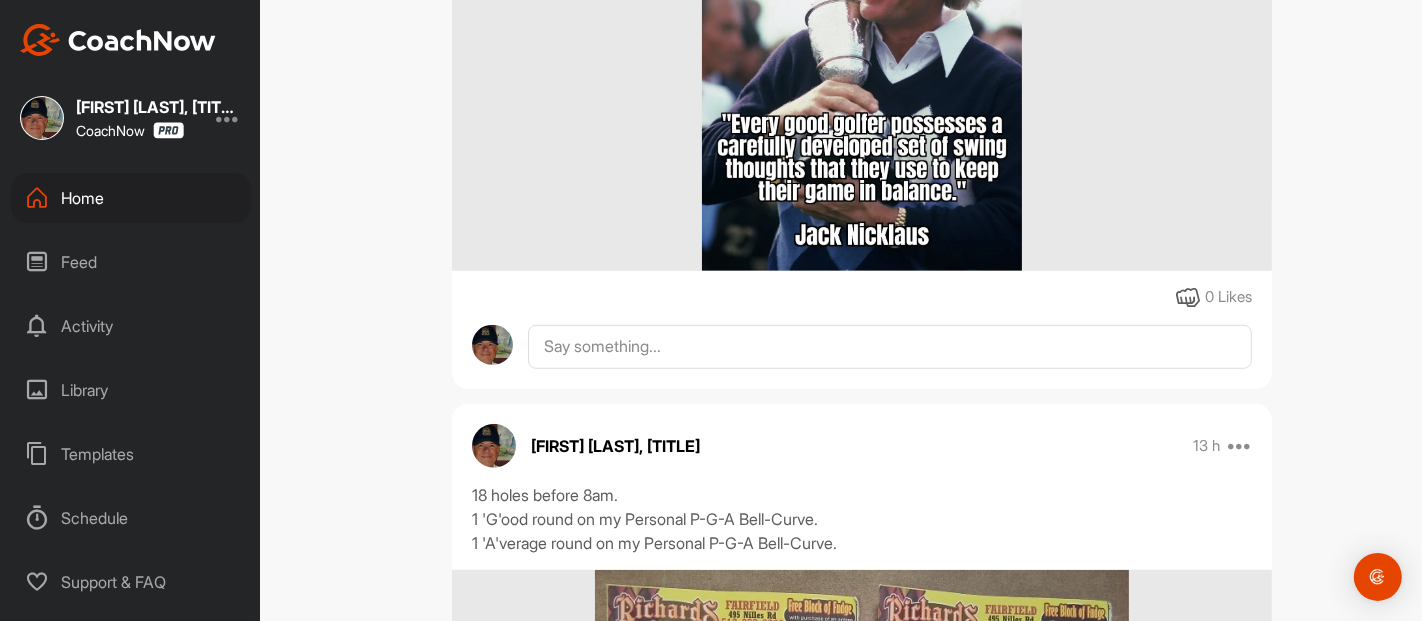 scroll, scrollTop: 1155, scrollLeft: 0, axis: vertical 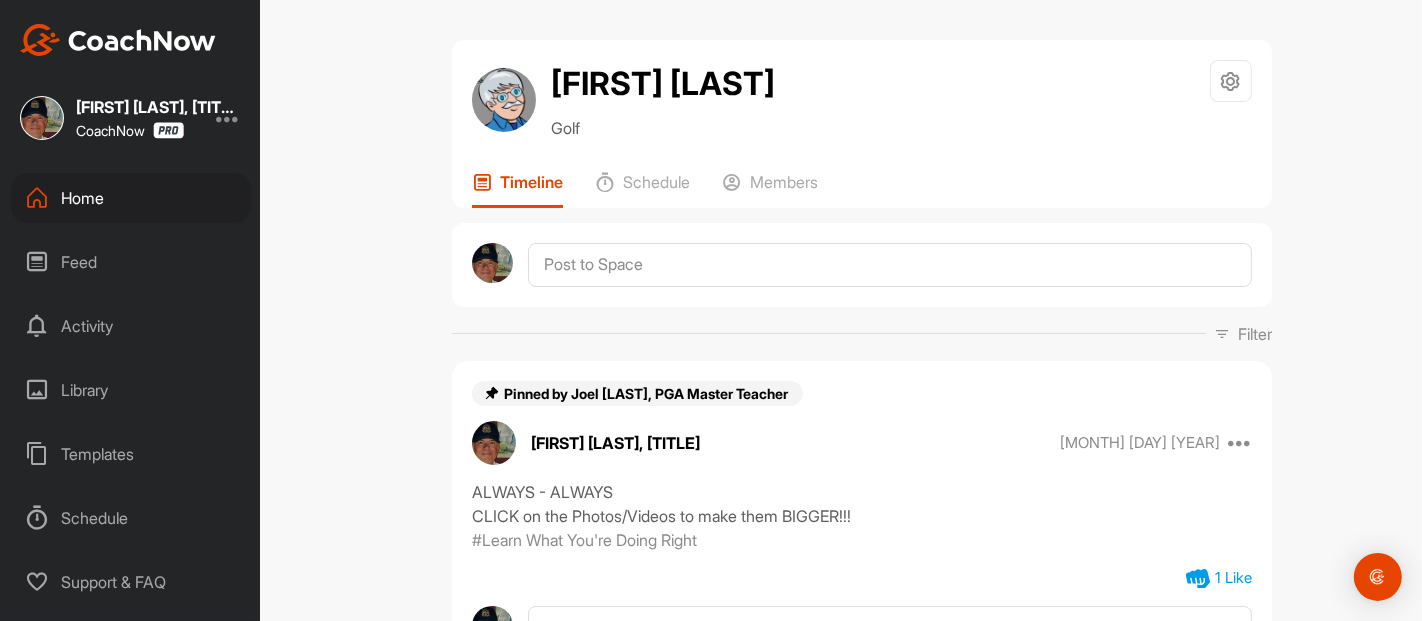 click on "Tim Carter Golf Space Settings Your Notifications Leave Space Timeline Schedule Members Filter Media Type Images Videos Notes Documents Author AC AJ Cooper [EMAIL] AC AJ Cooper [EMAIL] AM Aaron McCarrell [EMAIL] AC Abby Chavez [EMAIL] AL Adam Lewis [EMAIL] AK Addie Kern [EMAIL] AL Addison Lafree [EMAIL] AB Al Barker [EMAIL] Alex Beckett [EMAIL] Alex Berlin [EMAIL] Alex Brickley [EMAIL] AC Alex Chavez [EMAIL] AC Alex Cheplowitz [EMAIL] AG Alex Guffey [EMAIL] Amanda Dixon [EMAIL] Amanda Lower [EMAIL] Amy Pugliano [EMAIL] Andrew Mill [EMAIL] AN Andrew Nepomuceno [EMAIL] AB Andy Burns [EMAIL] Andy Erickson [EMAIL] Andy Zoller [EMAIL] AV Ann Verhaeghe [EMAIL] AF Anna Frey AC AT AT" at bounding box center (862, 310) 